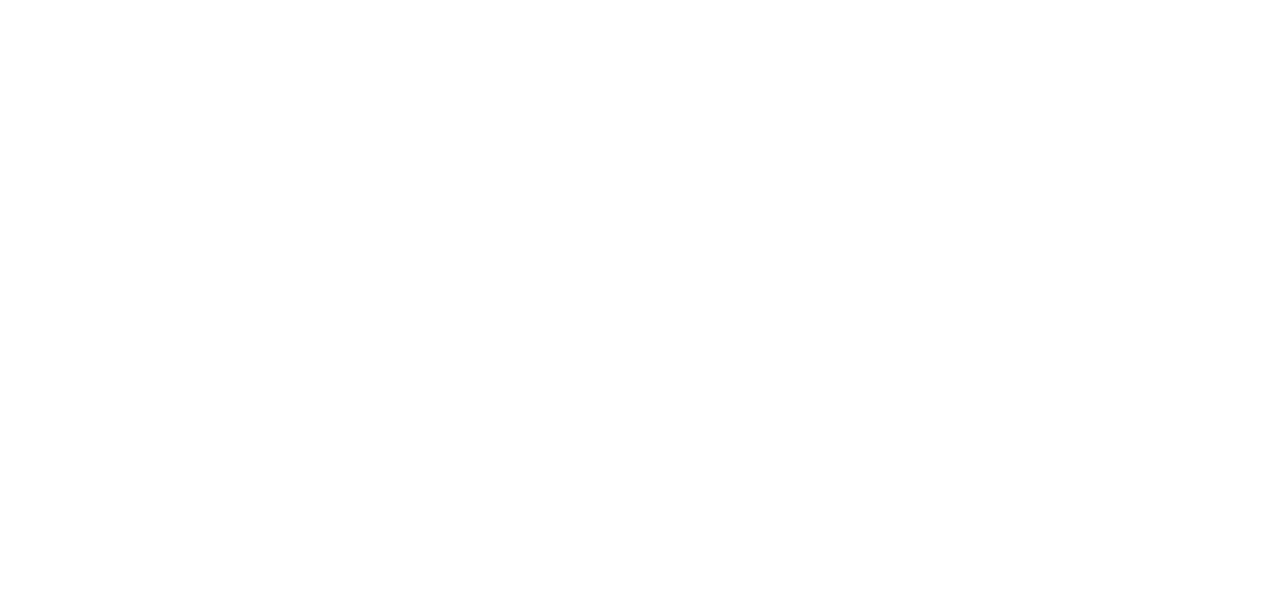 scroll, scrollTop: 0, scrollLeft: 0, axis: both 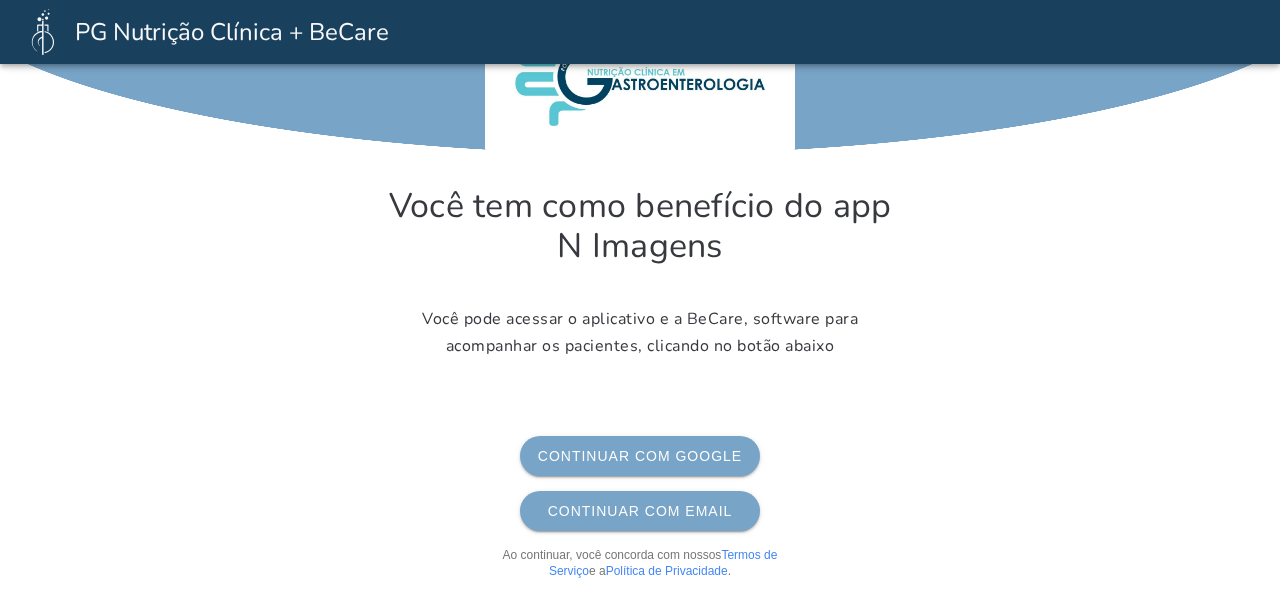 click on "Continuar com Google" 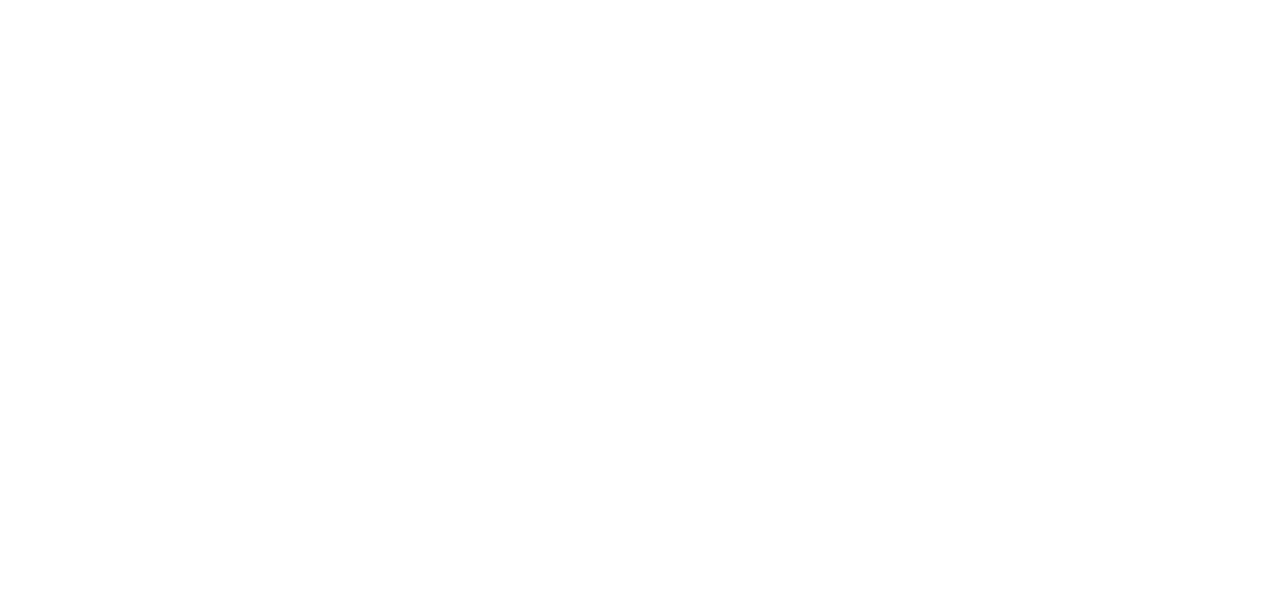 scroll, scrollTop: 0, scrollLeft: 0, axis: both 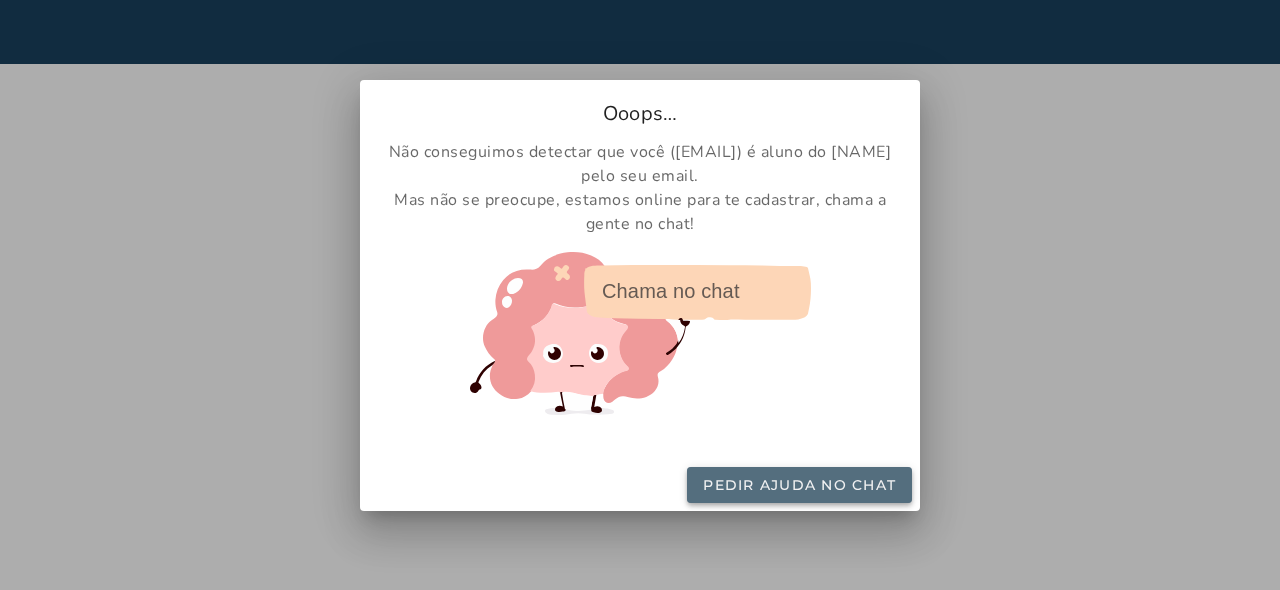 click on "Pedir ajuda no chat" at bounding box center (0, 0) 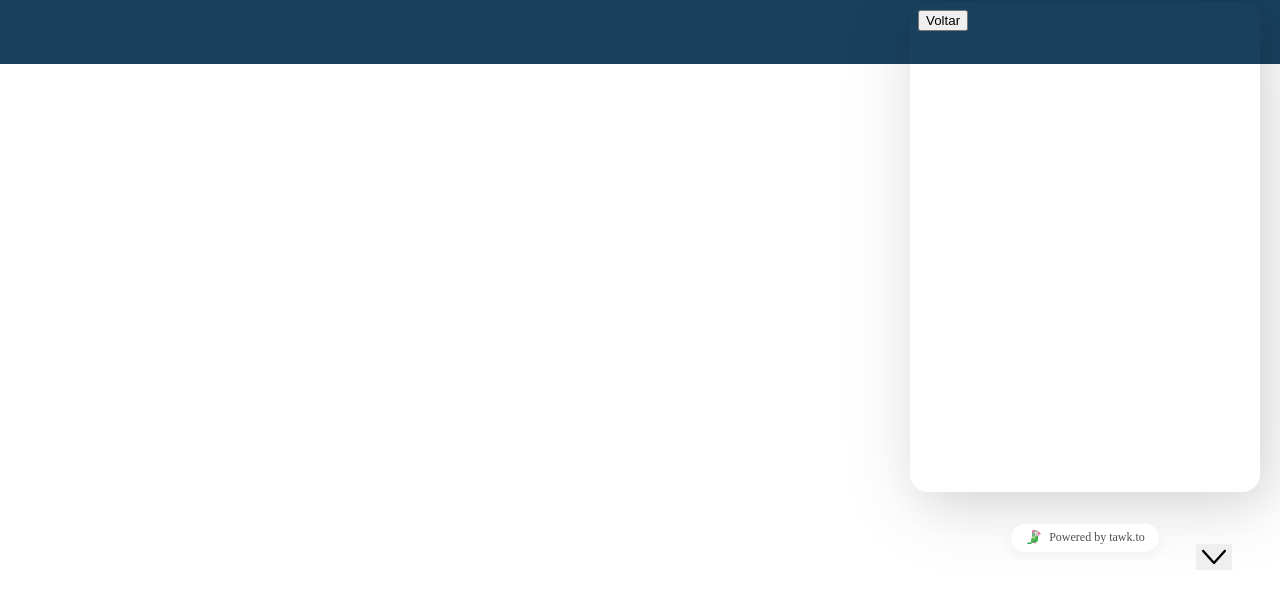 click at bounding box center [926, 684] 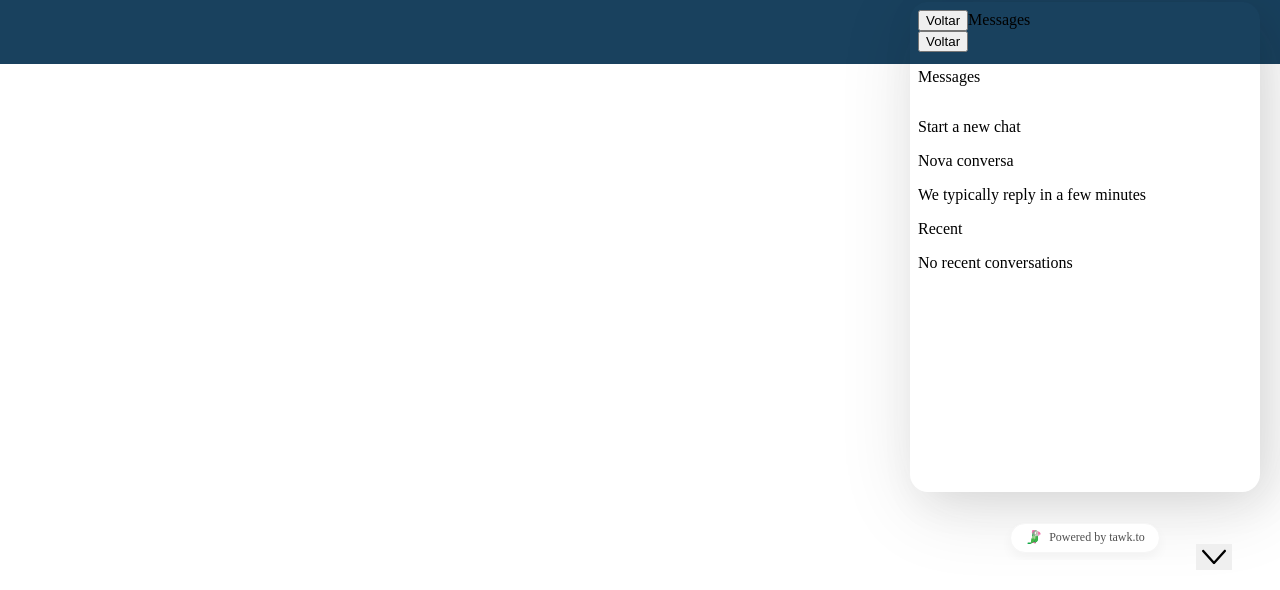 click on "We typically reply in a few minutes" at bounding box center [1085, 195] 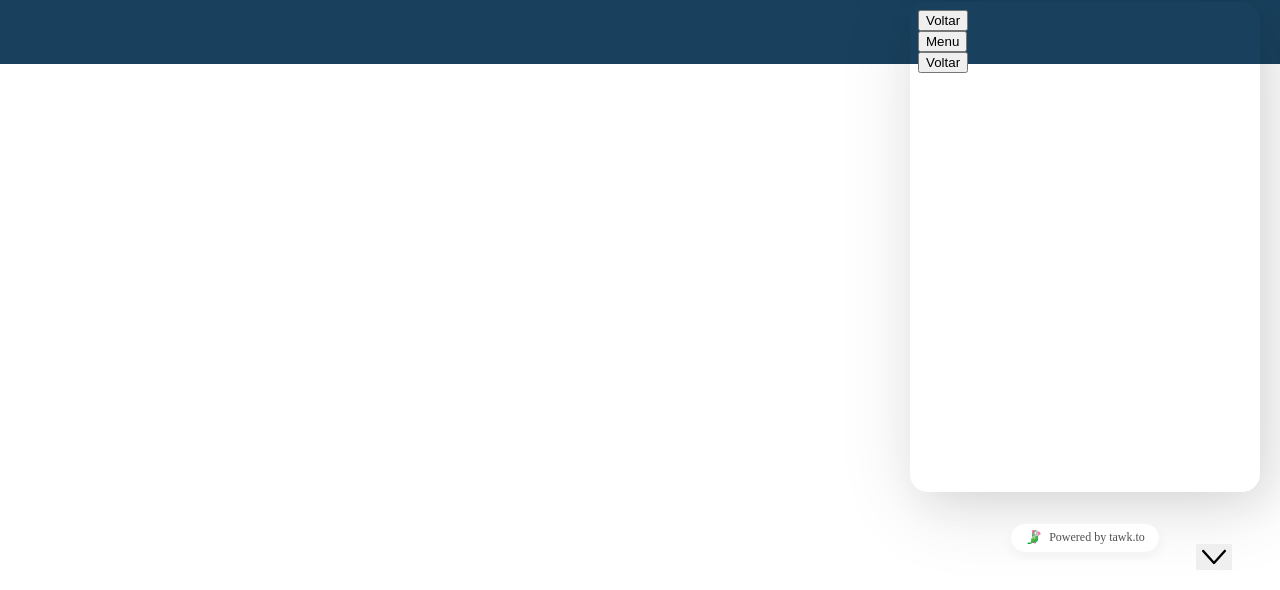 click at bounding box center (926, 610) 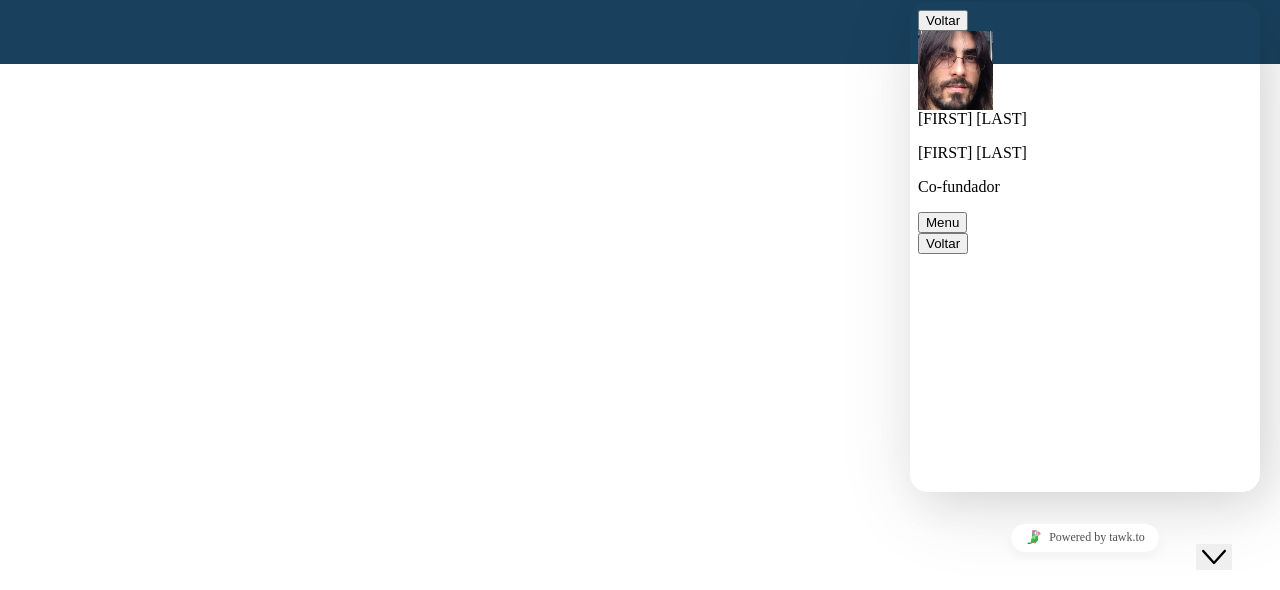 type on "**********" 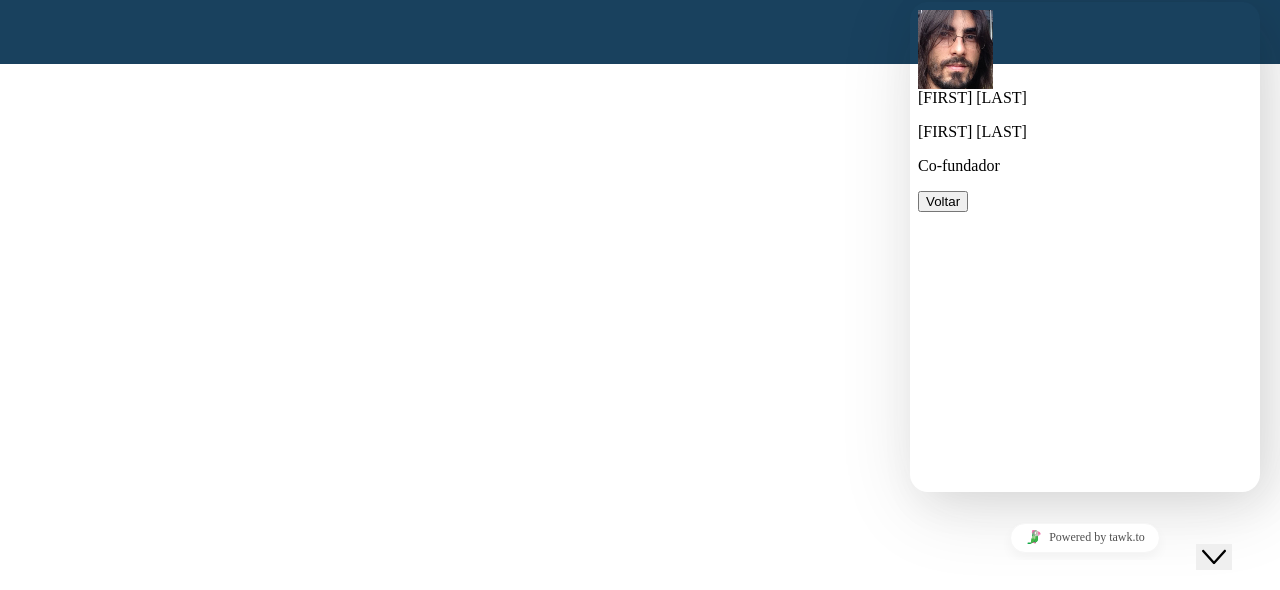 scroll, scrollTop: 100, scrollLeft: 0, axis: vertical 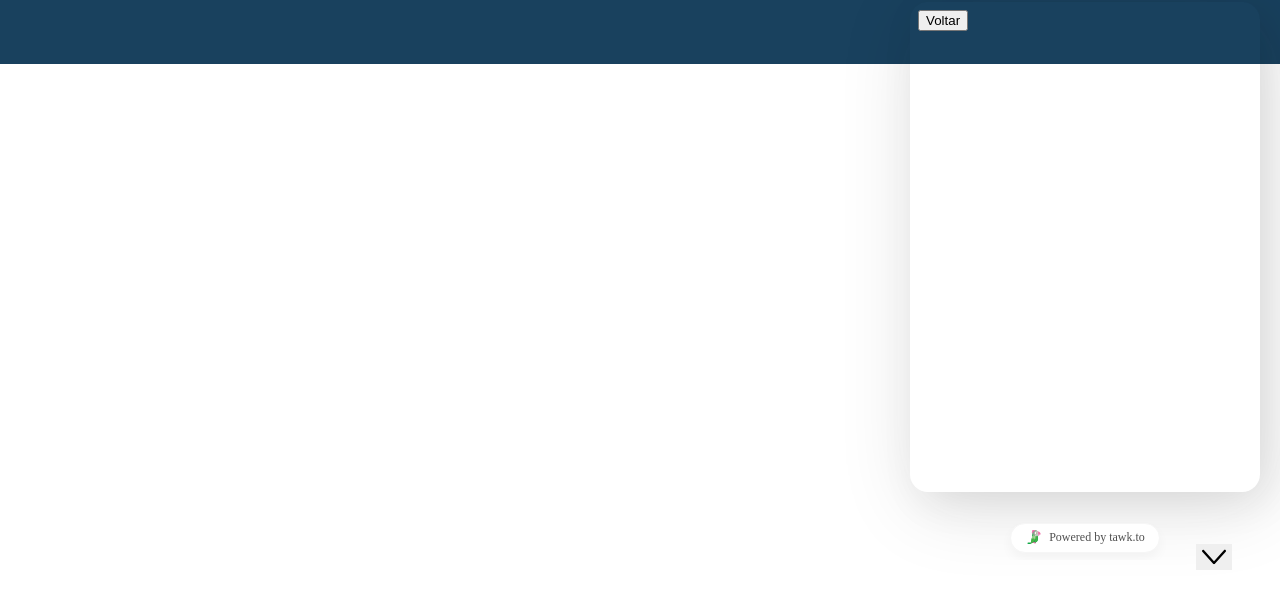 click on "Não conseguimos detectar que você ( jorlainesepeda@gmail.com ) é aluno do
Murilo pelo seu email. Mas não se preocupe, estamos online para te
cadastrar, chama a gente no chat!
Pedir ajuda no chat" 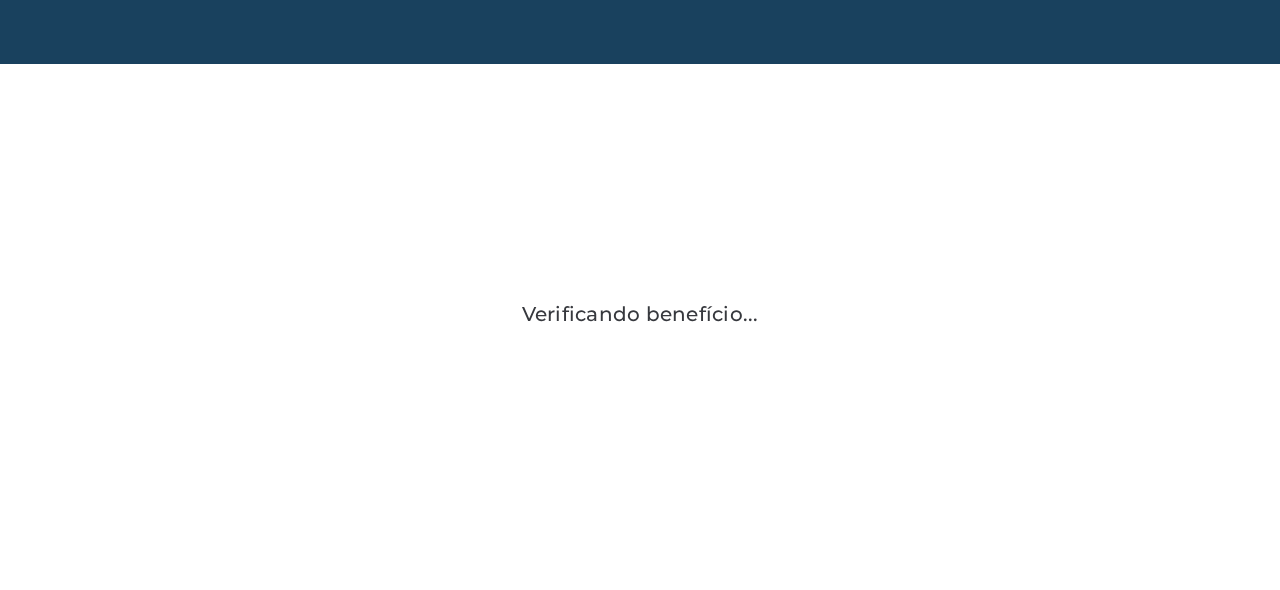 scroll, scrollTop: 0, scrollLeft: 0, axis: both 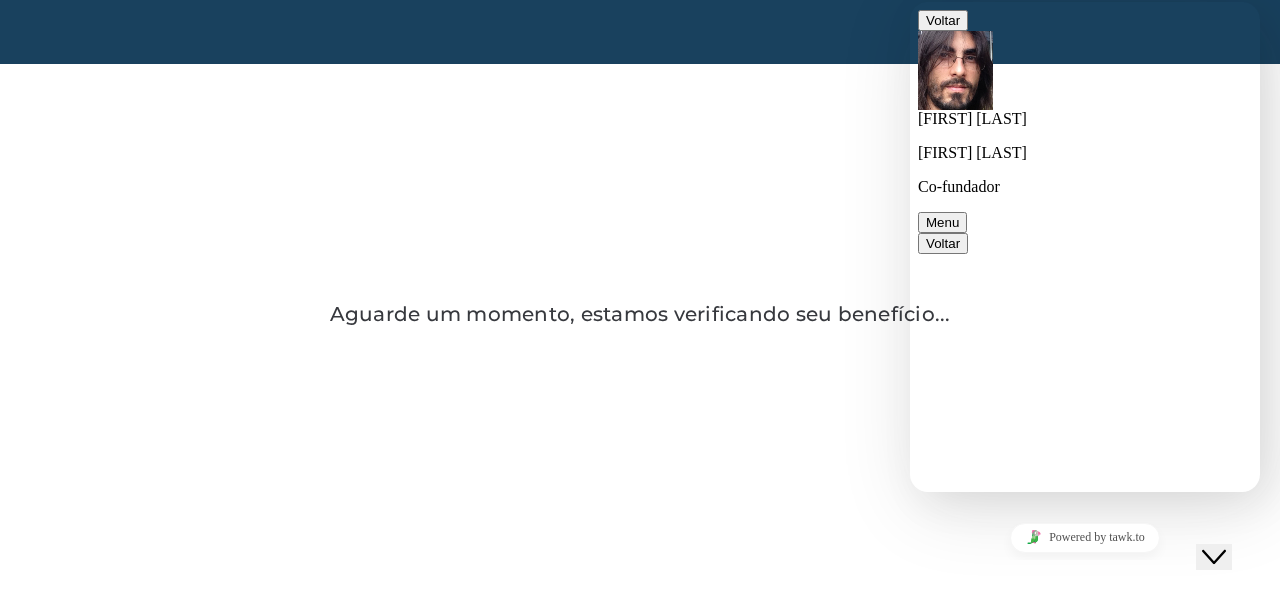 click on "Menu" at bounding box center (942, 222) 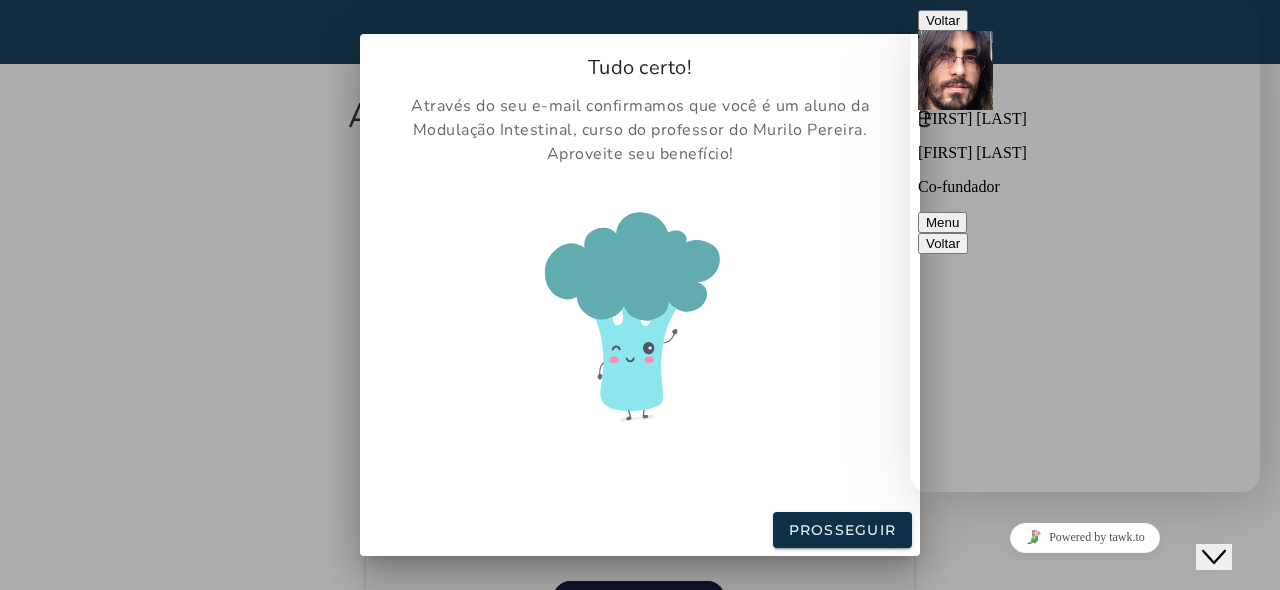 click 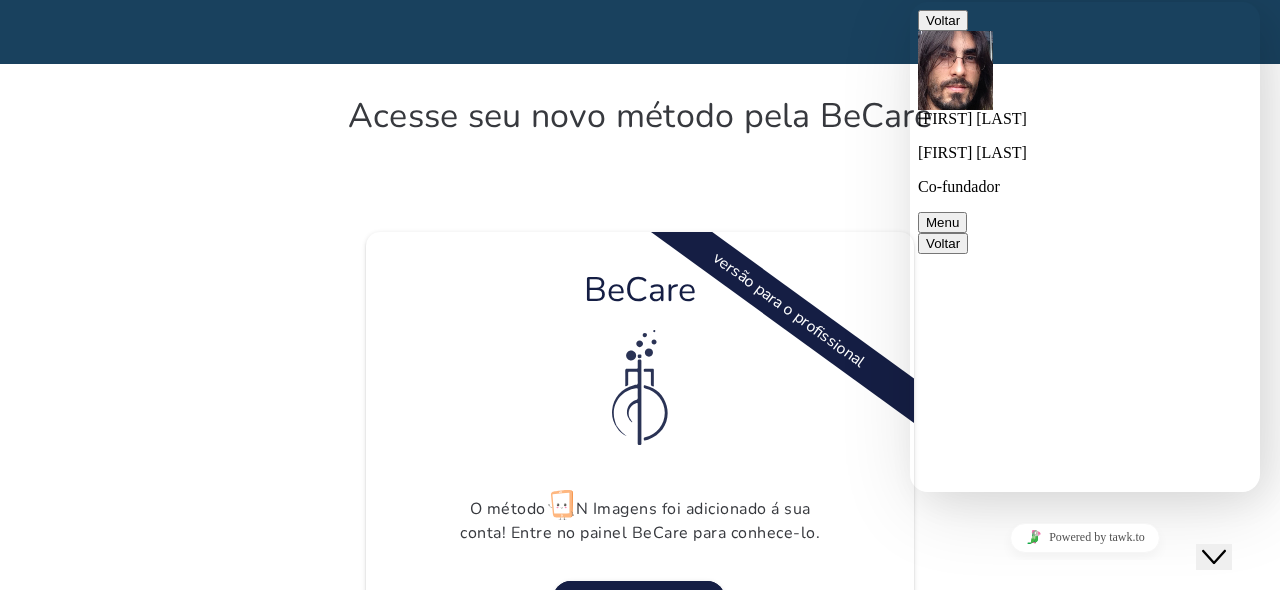 click on "Voltar" at bounding box center (943, 20) 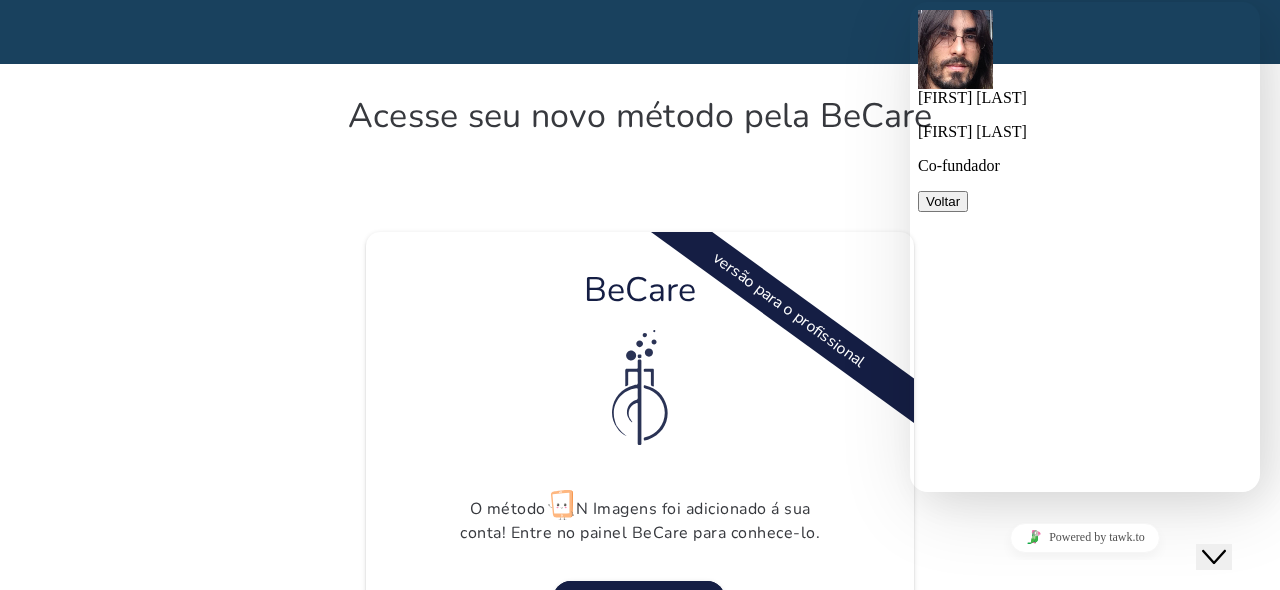 scroll, scrollTop: 0, scrollLeft: 0, axis: both 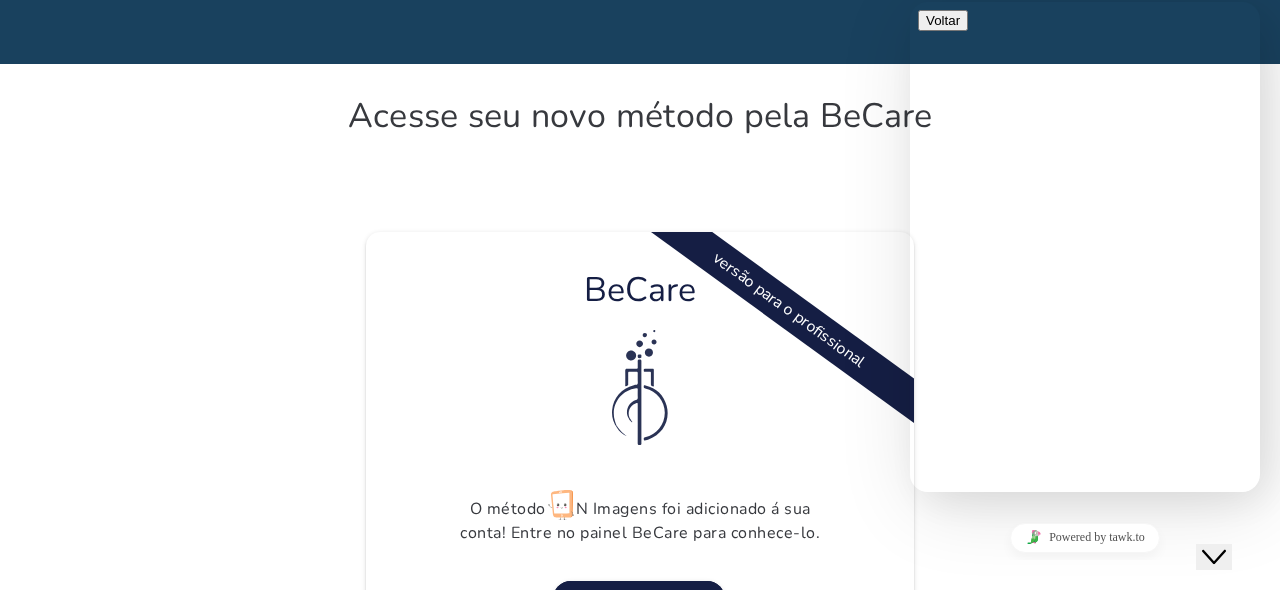 click at bounding box center (926, 731) 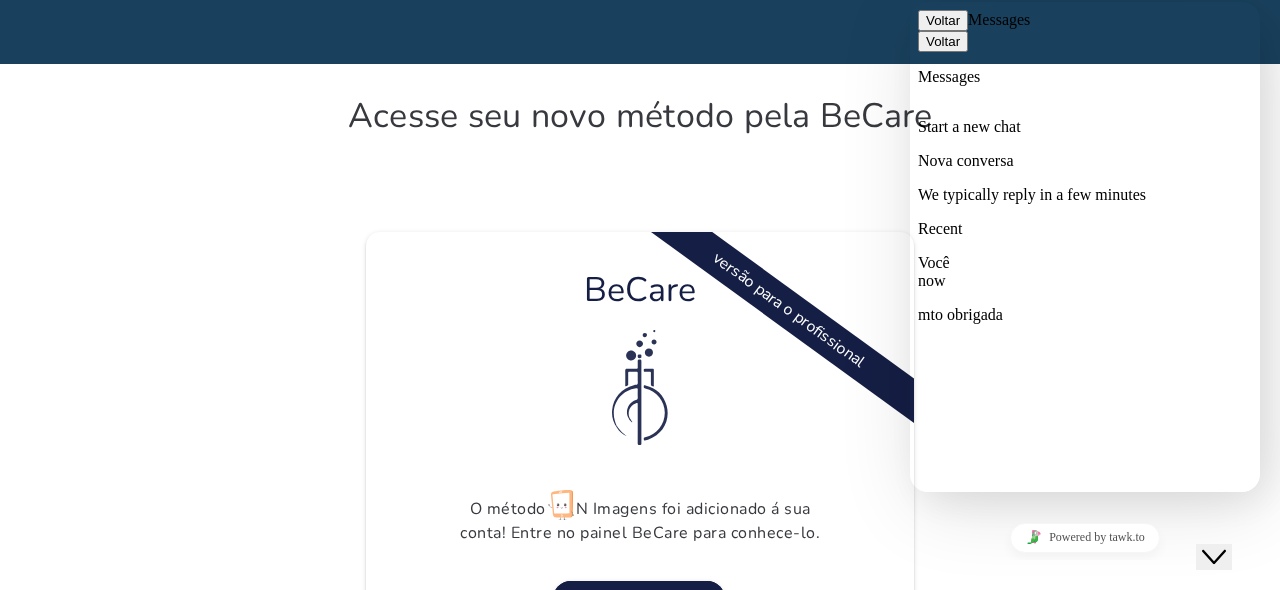 click 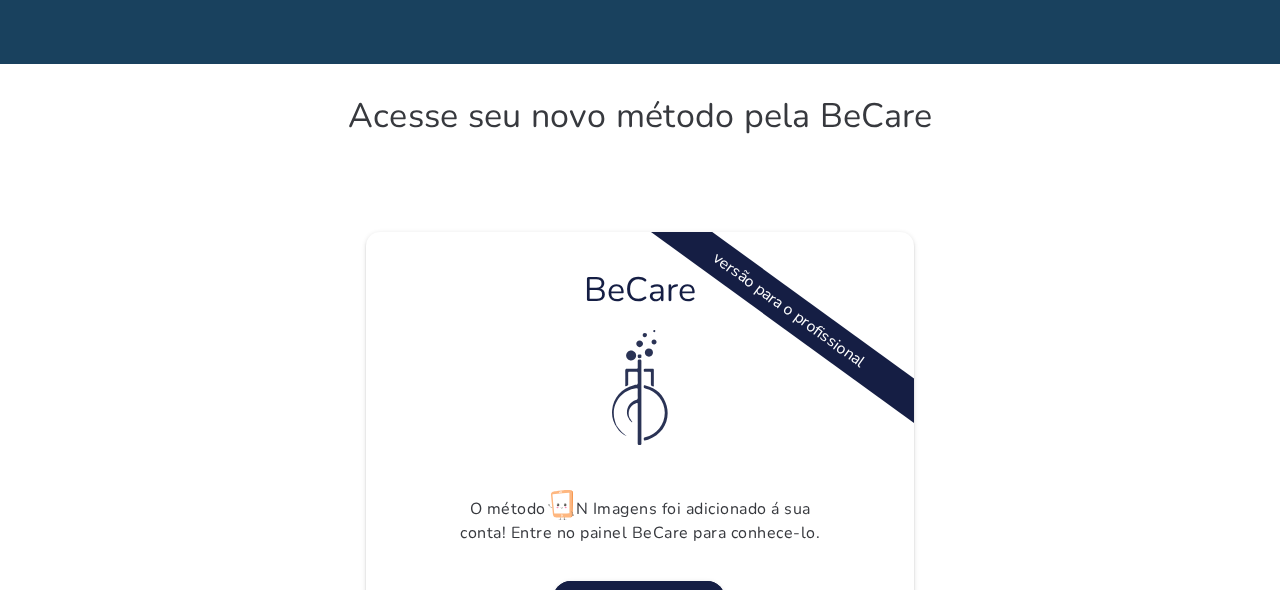 click on "Acesse seu novo método pela BeCare
versão para o profissional
versão para o profissional
BeCare
O método
N Imagens foi adicionado á sua conta! Entre no painel BeCare para
conhece-lo.
Acessar painel
computer
Ver vídeo explicativo
Através do seu e-mail confirmamos que você é um aluno da Modulação Intestinal, curso do professor do Murilo Pereira. Aproveite seu benefício!
Prosseguir" 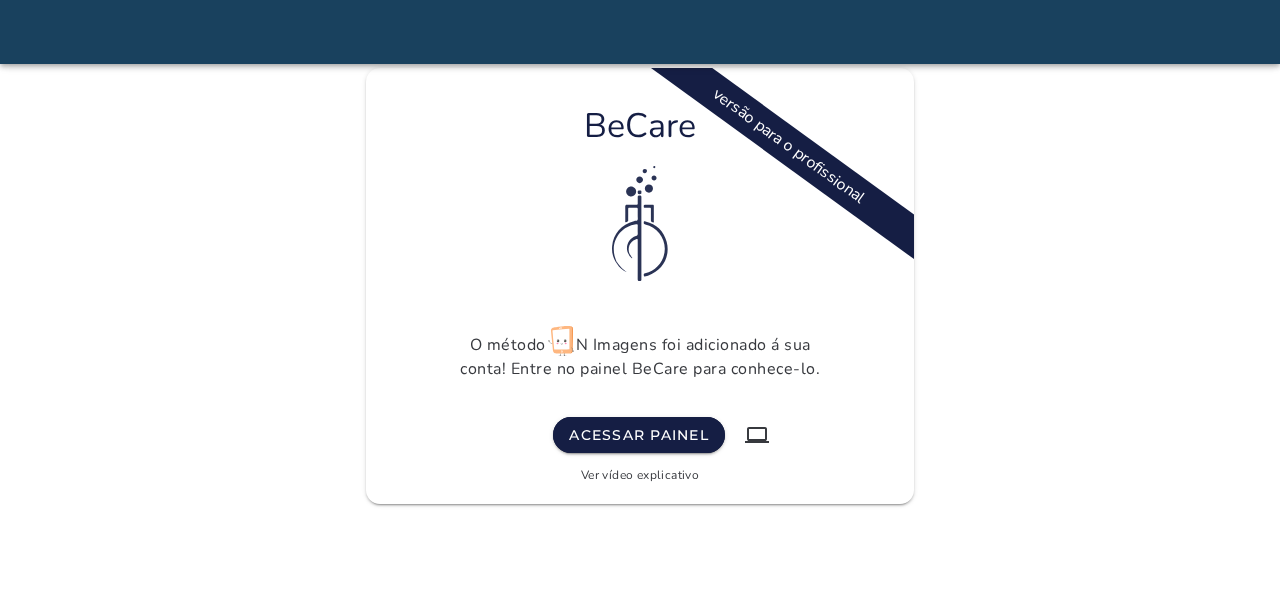 scroll, scrollTop: 165, scrollLeft: 0, axis: vertical 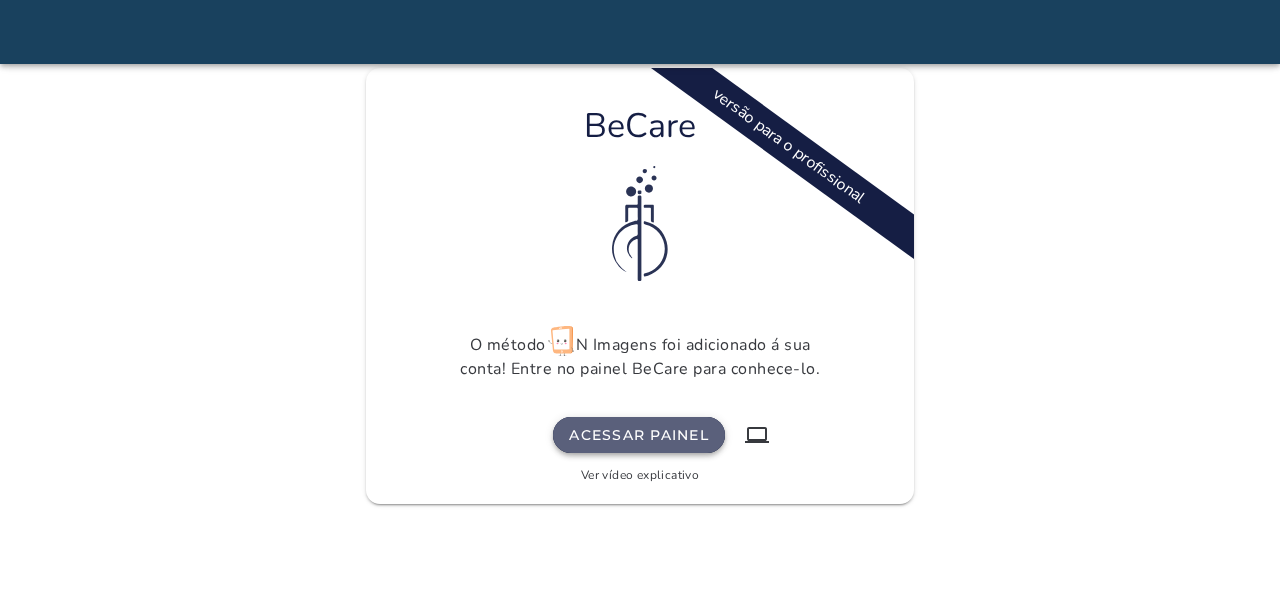 click on "Acessar painel" at bounding box center [0, 0] 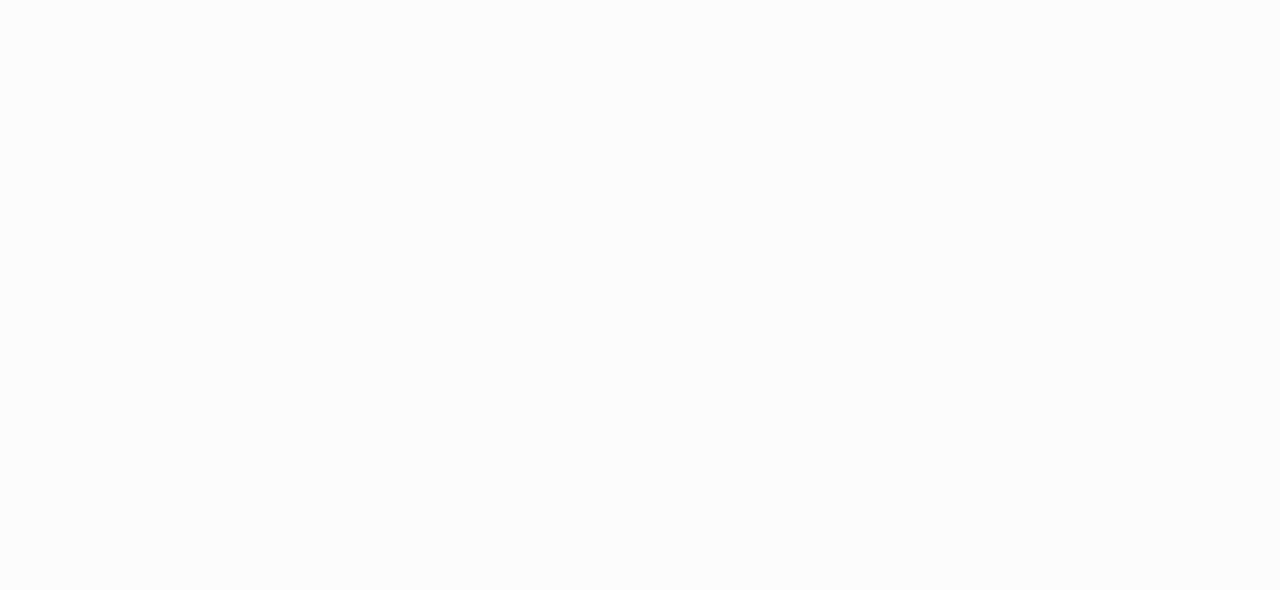 scroll, scrollTop: 0, scrollLeft: 0, axis: both 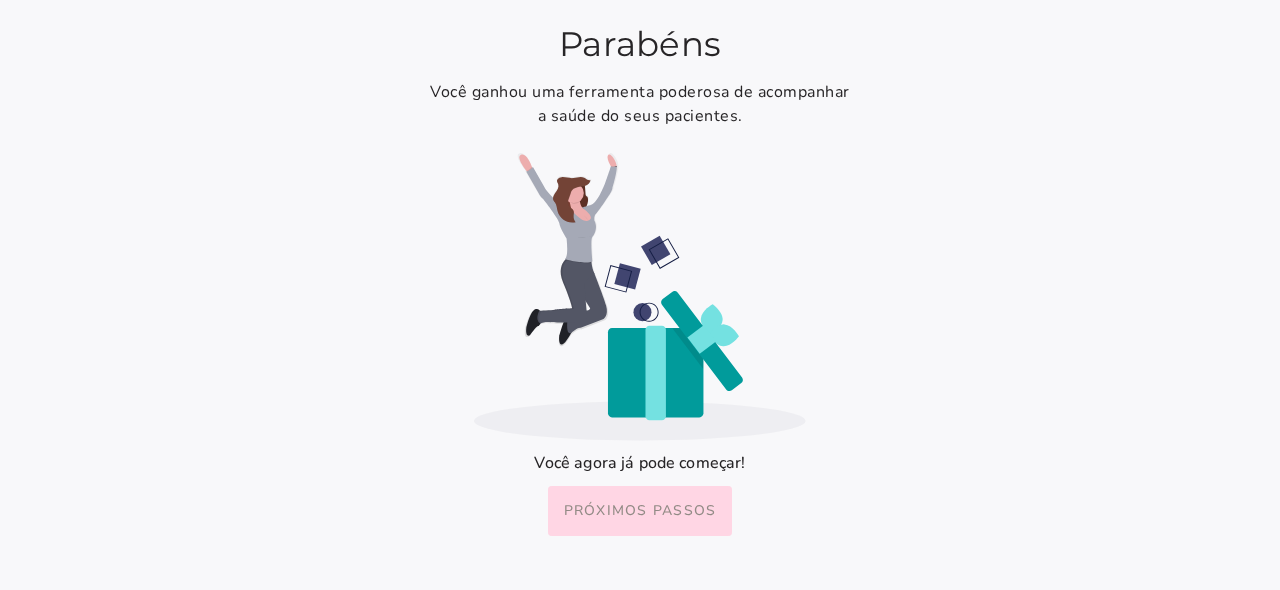 click on "Próximos passos" at bounding box center [0, 0] 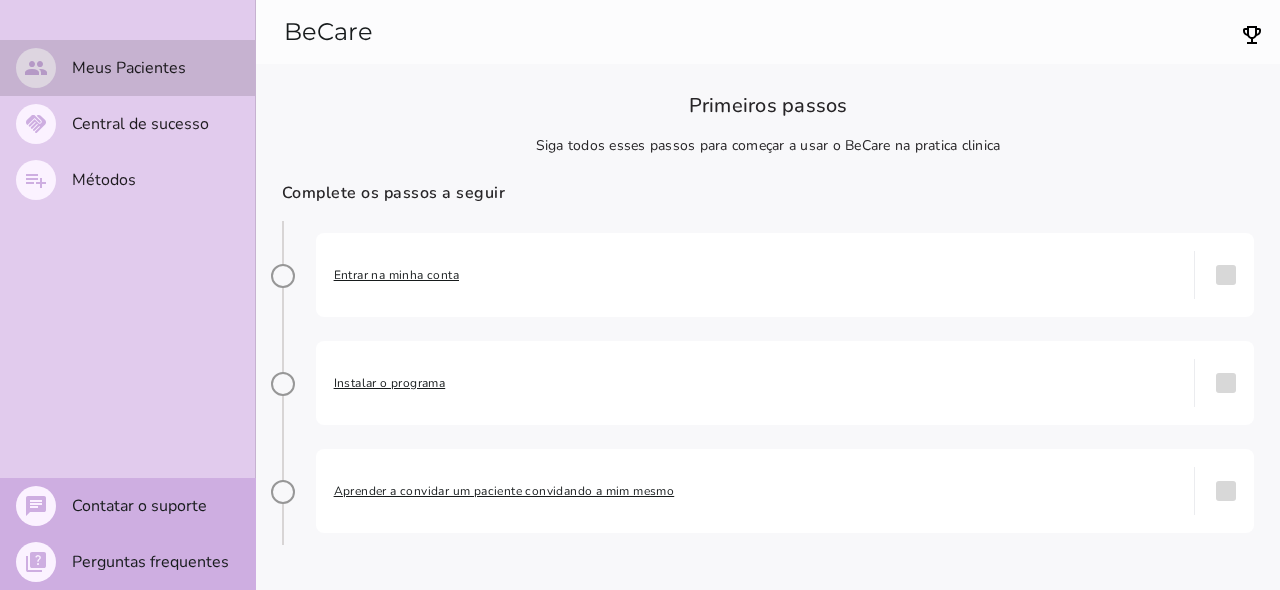 click on "Entrar na minha conta" at bounding box center (755, 275) 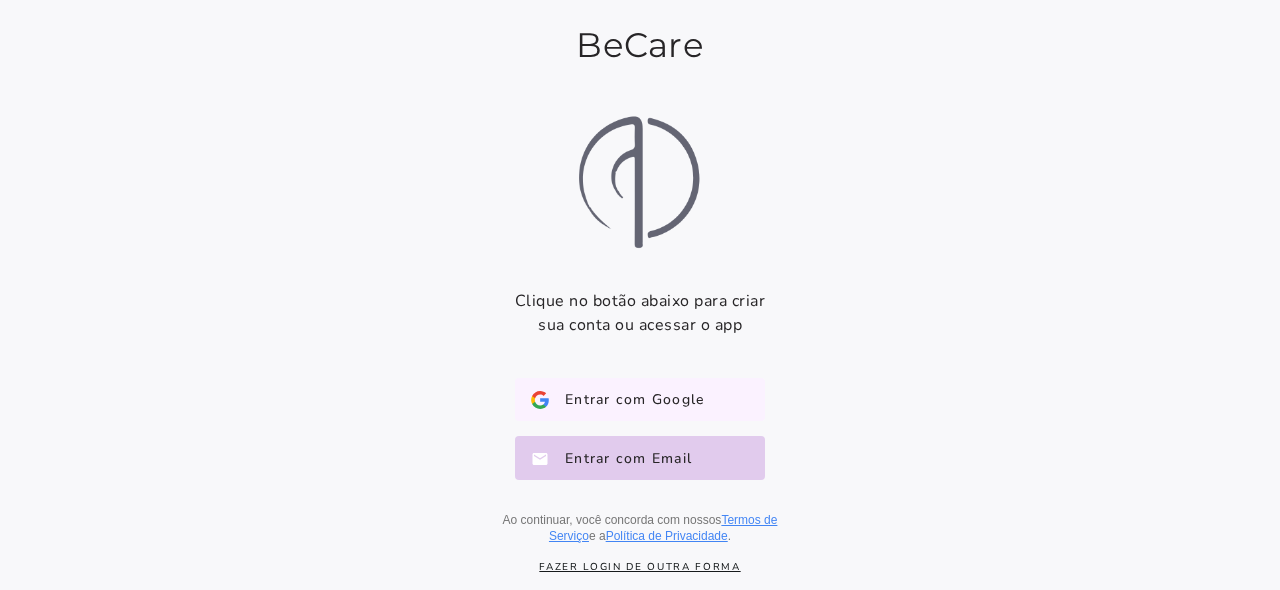 click on "Entrar com Google" at bounding box center [626, 400] 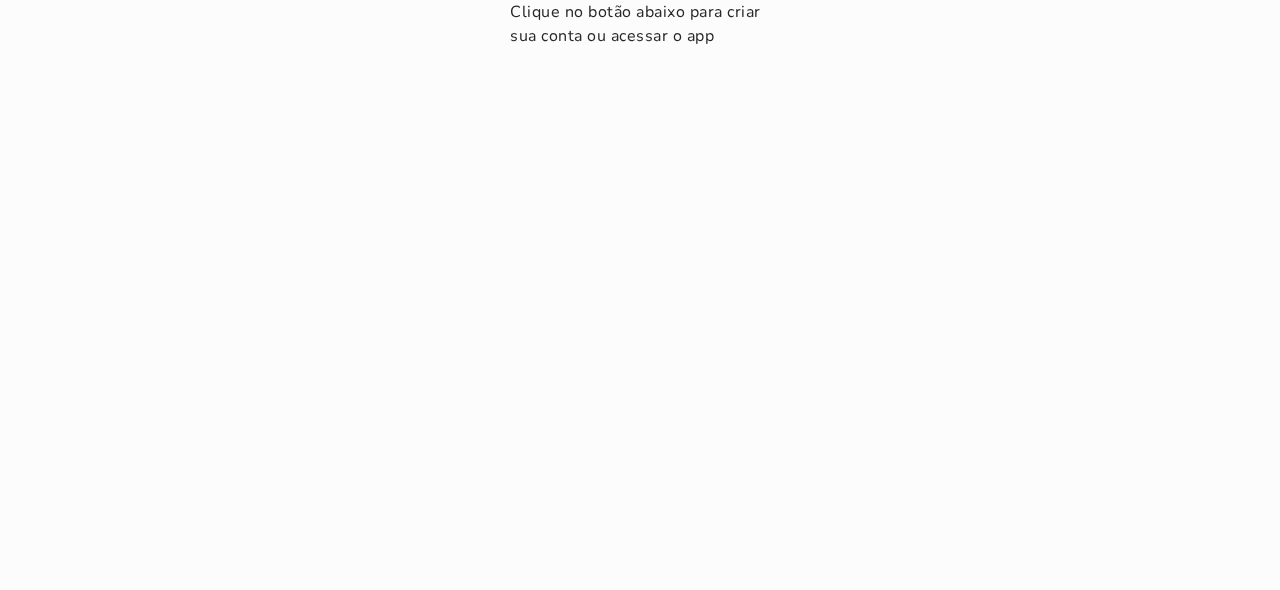 scroll, scrollTop: 0, scrollLeft: 0, axis: both 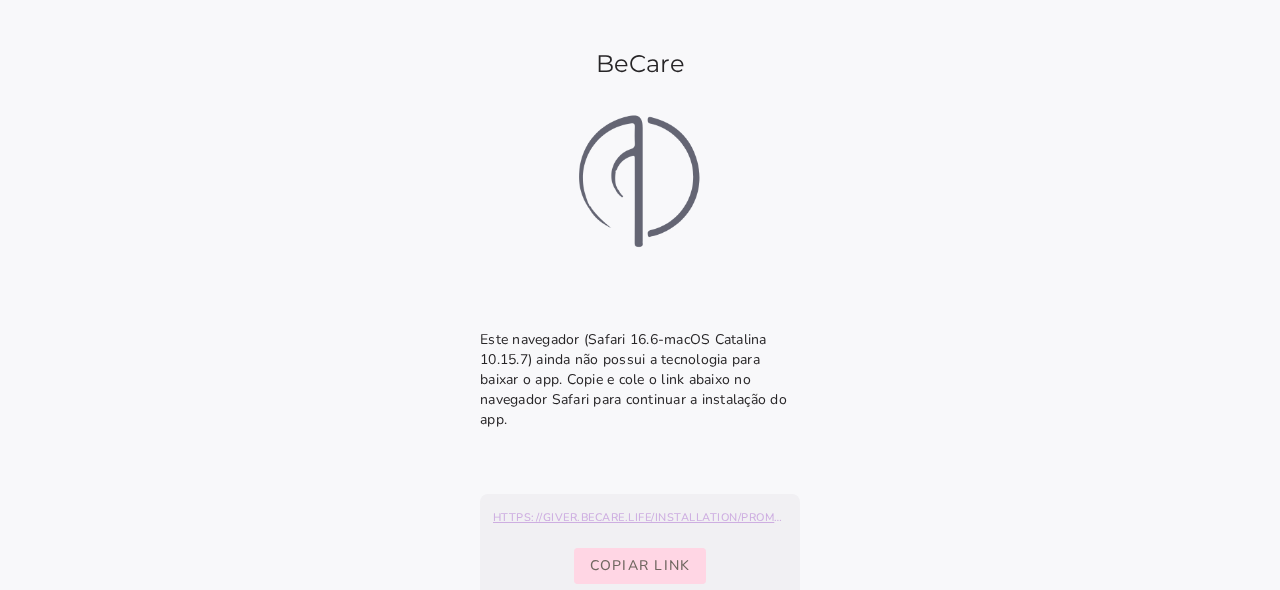 click on "Copiar link" at bounding box center (640, 566) 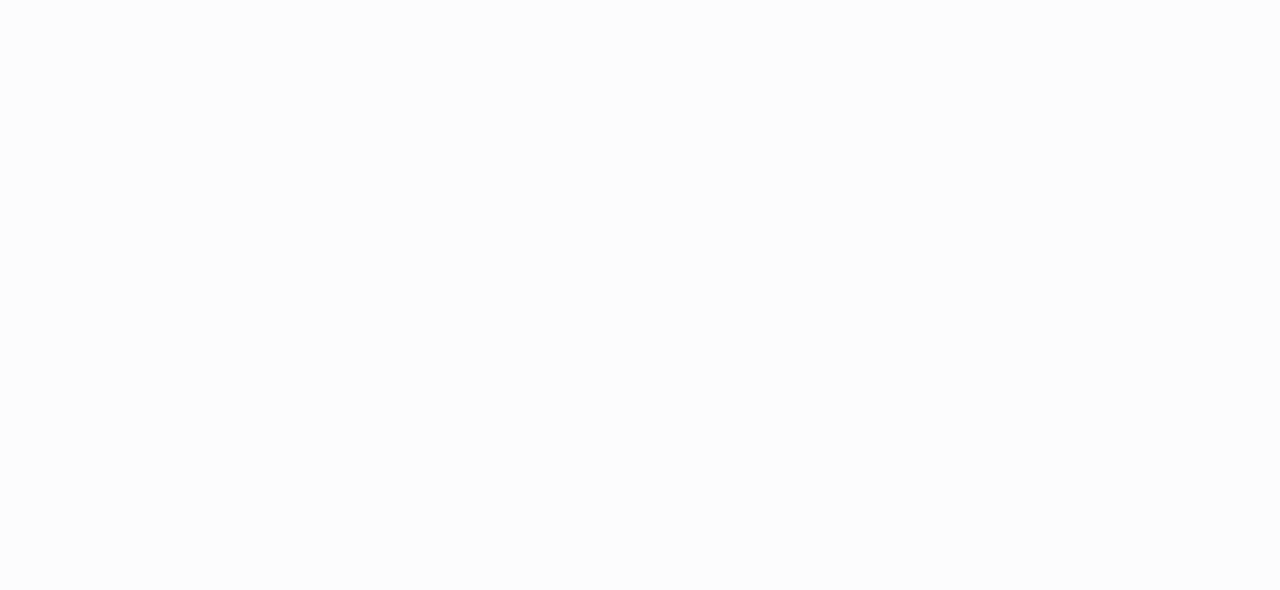 scroll, scrollTop: 0, scrollLeft: 0, axis: both 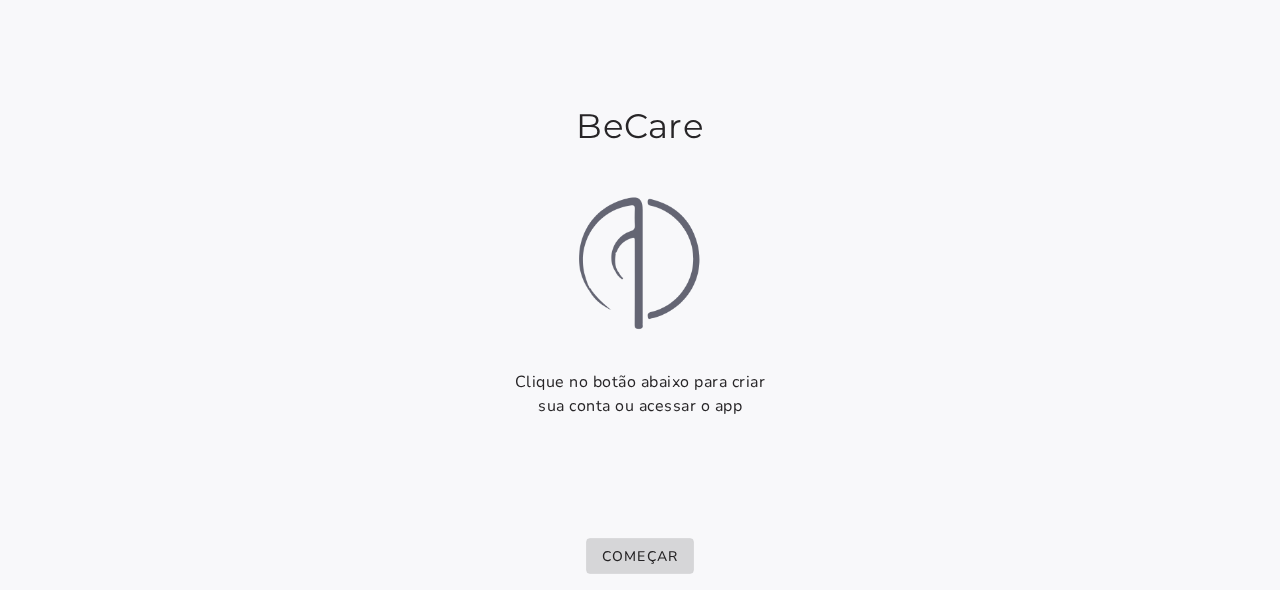 click on "Começar" at bounding box center [0, 0] 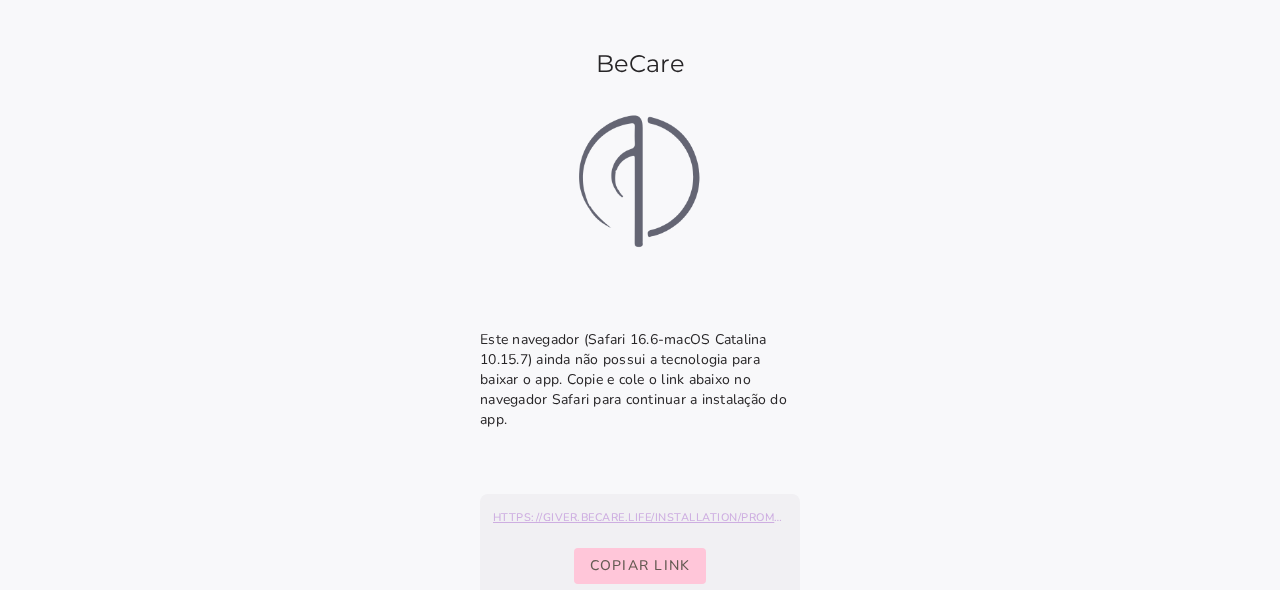 click 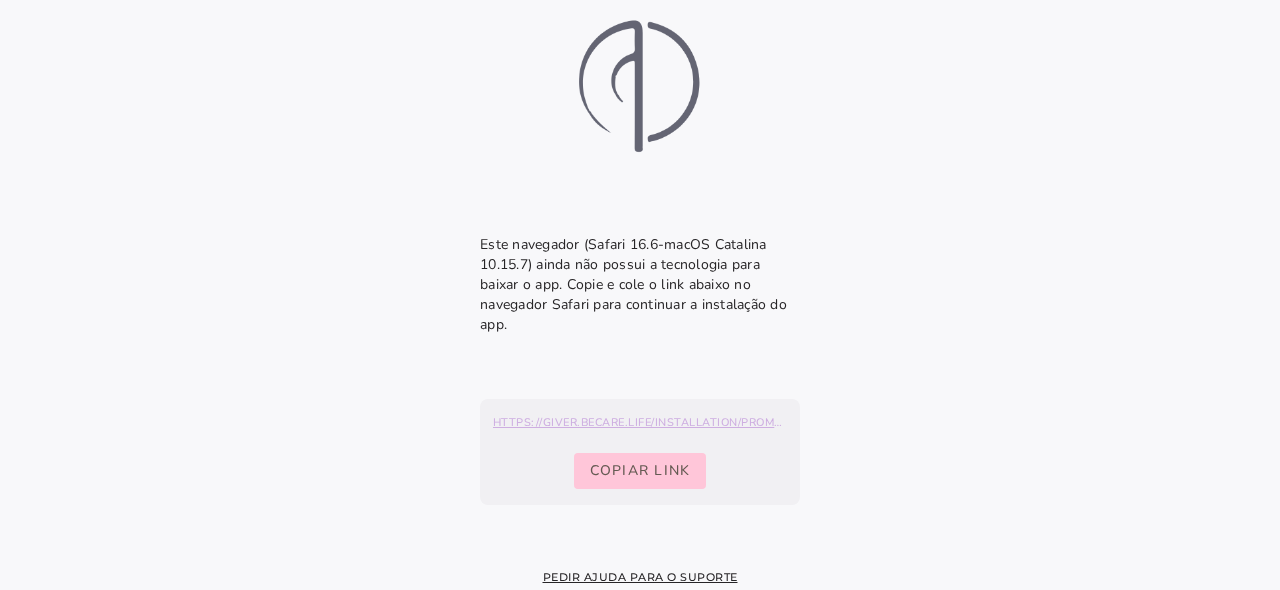 scroll, scrollTop: 86, scrollLeft: 0, axis: vertical 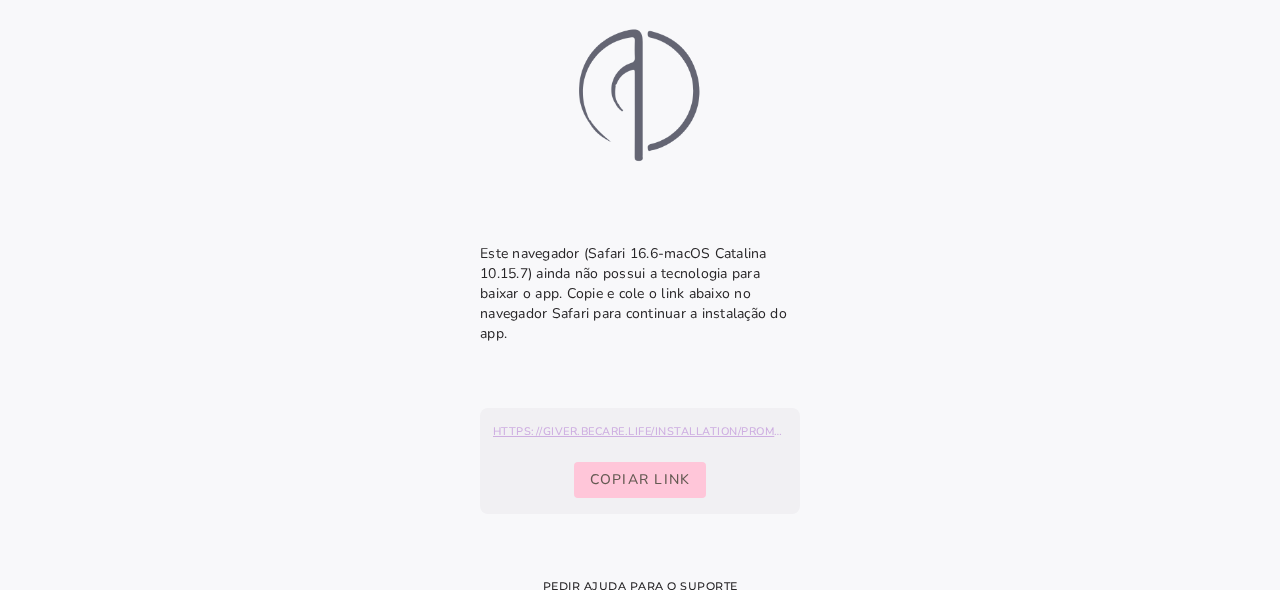 click on "Pedir ajuda para o suporte" 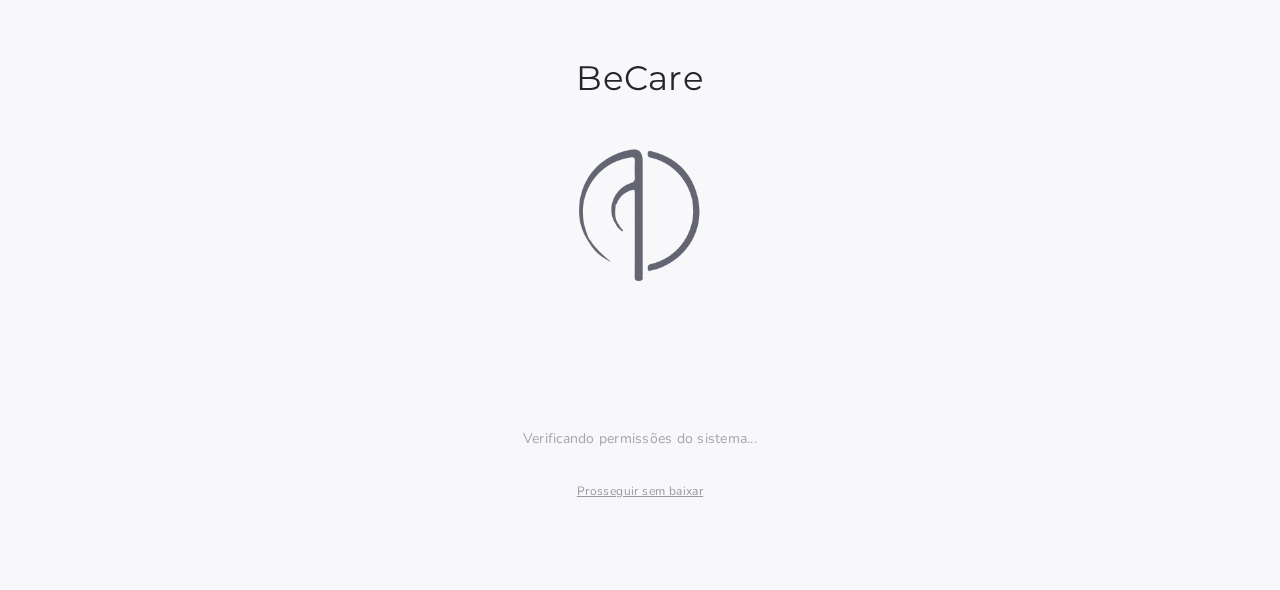 scroll, scrollTop: 0, scrollLeft: 0, axis: both 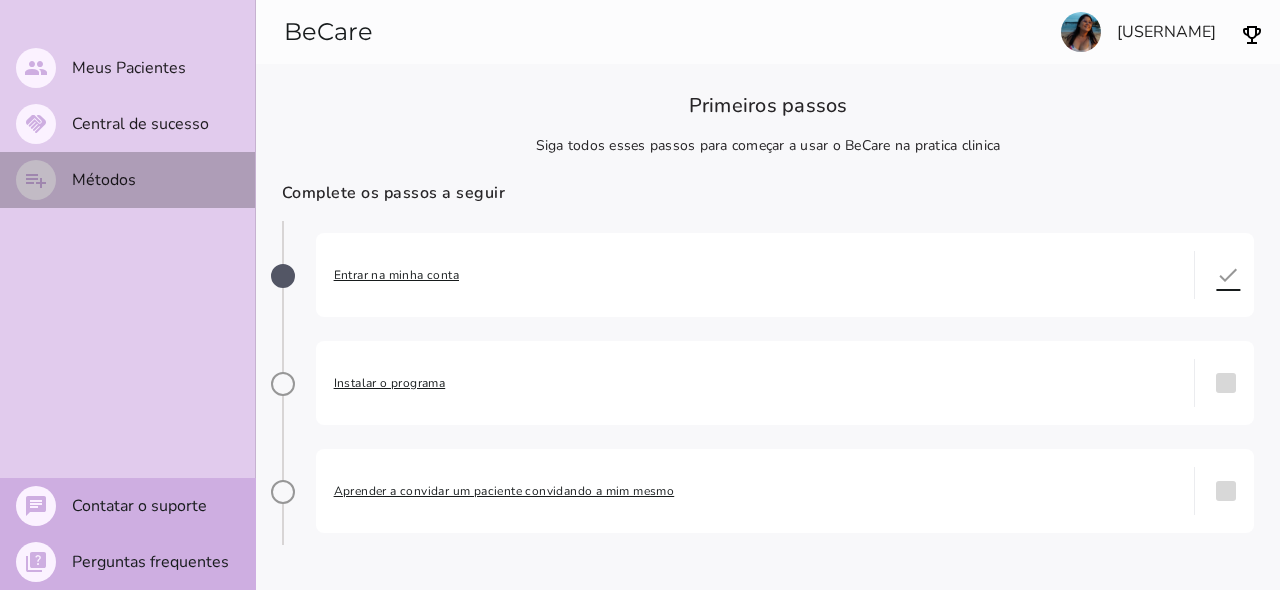 click on "Métodos" at bounding box center (0, 0) 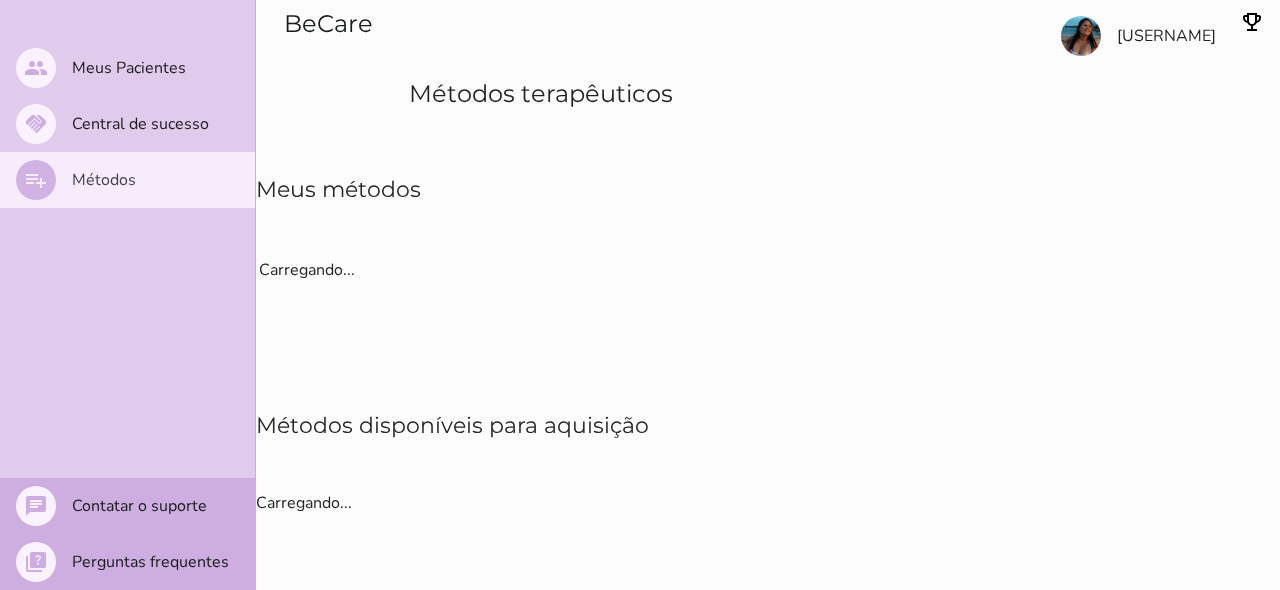 type 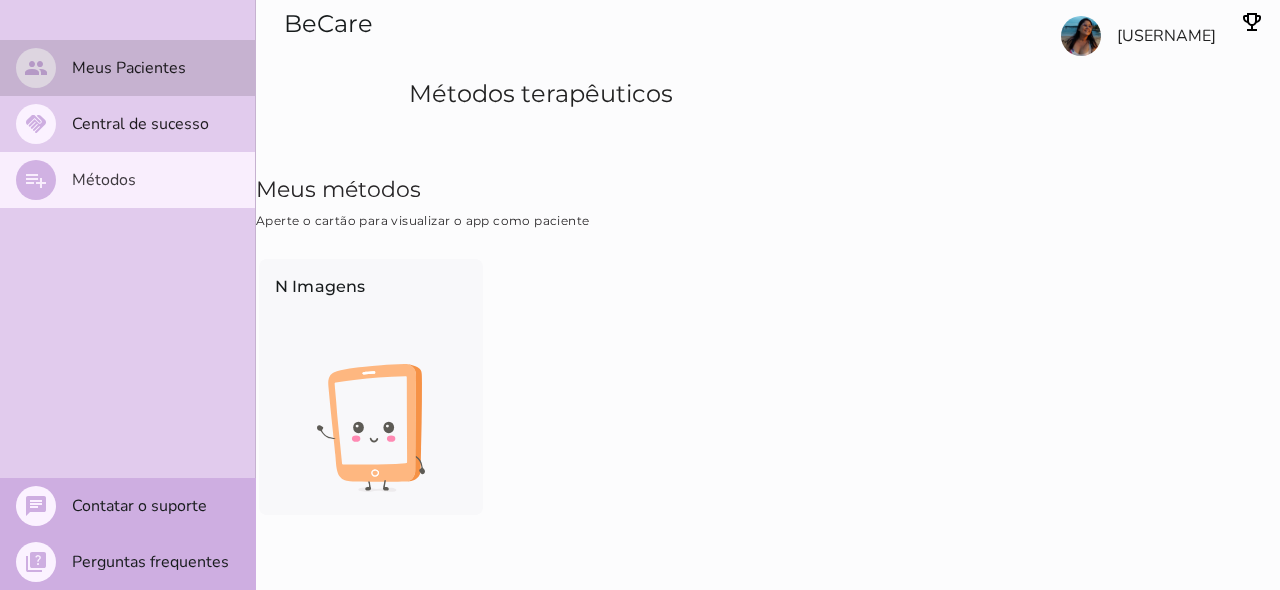 click on "N Imagens" at bounding box center (768, 387) 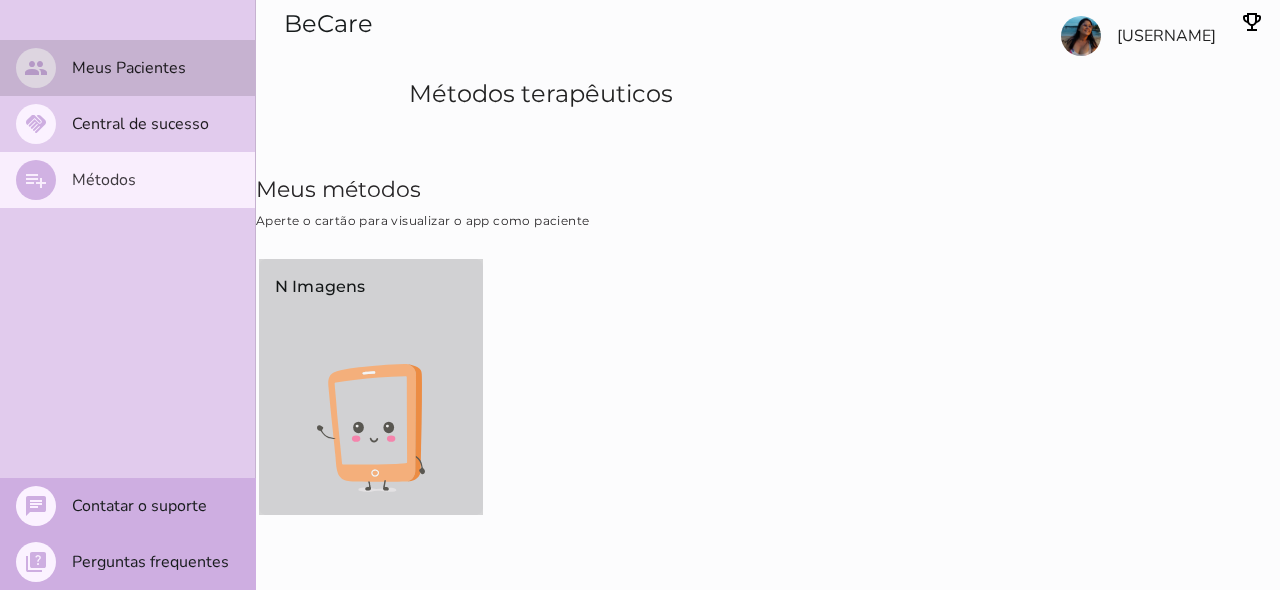 click at bounding box center (371, 428) 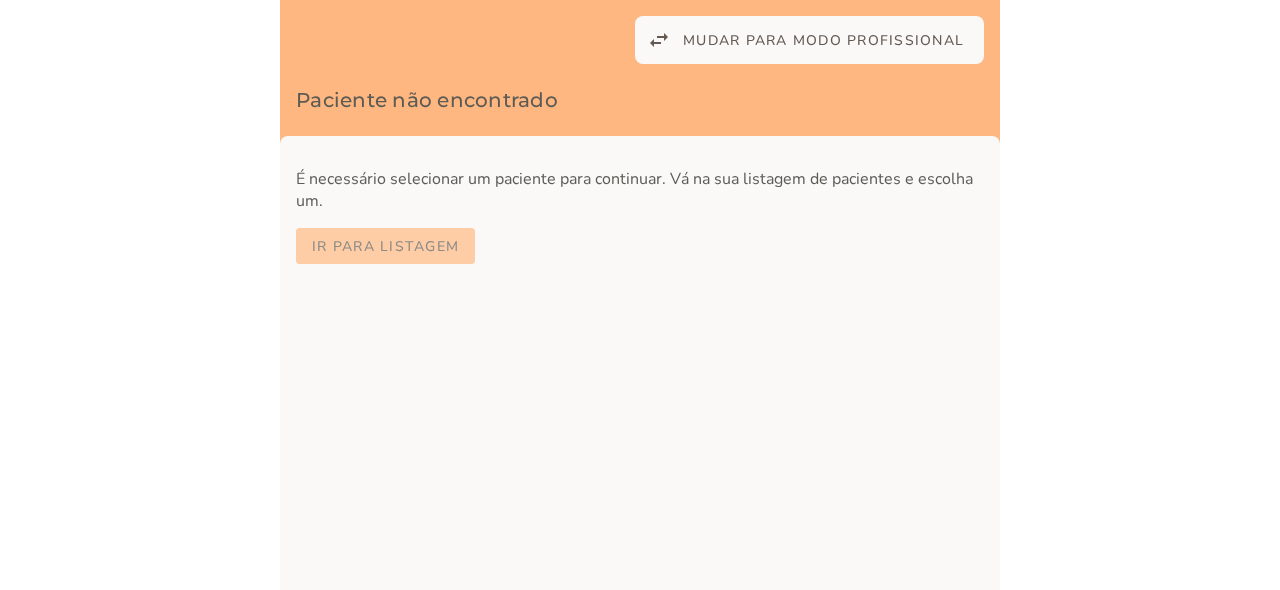 click on "Ir para listagem" at bounding box center (0, 0) 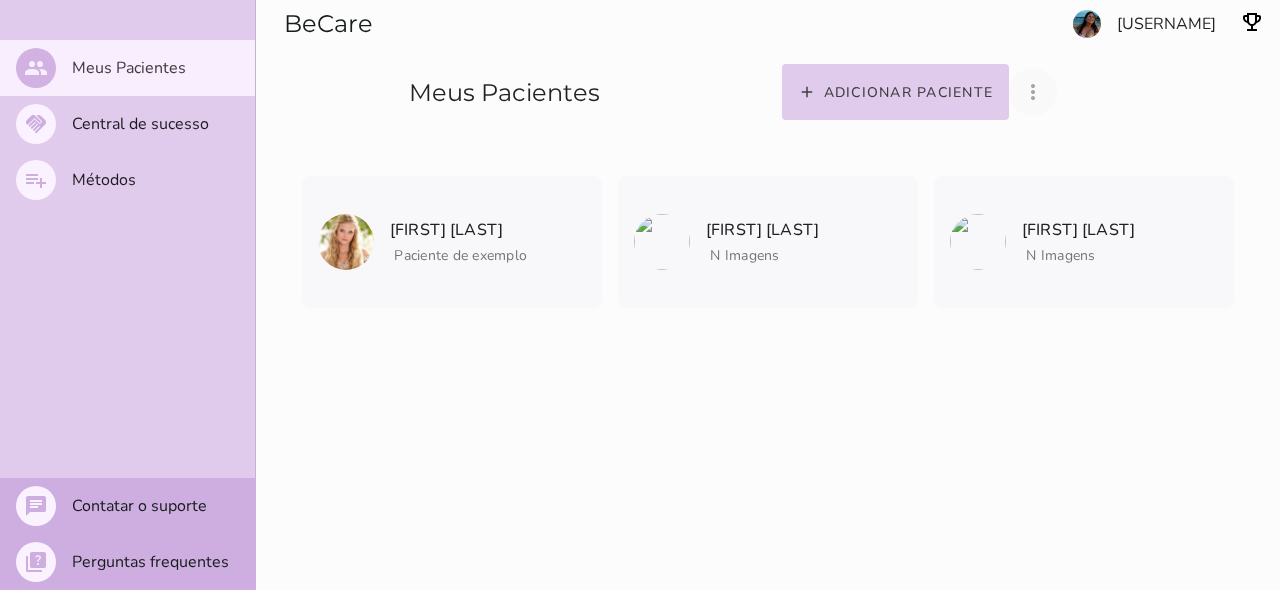 click on "more_vert" at bounding box center [1033, 92] 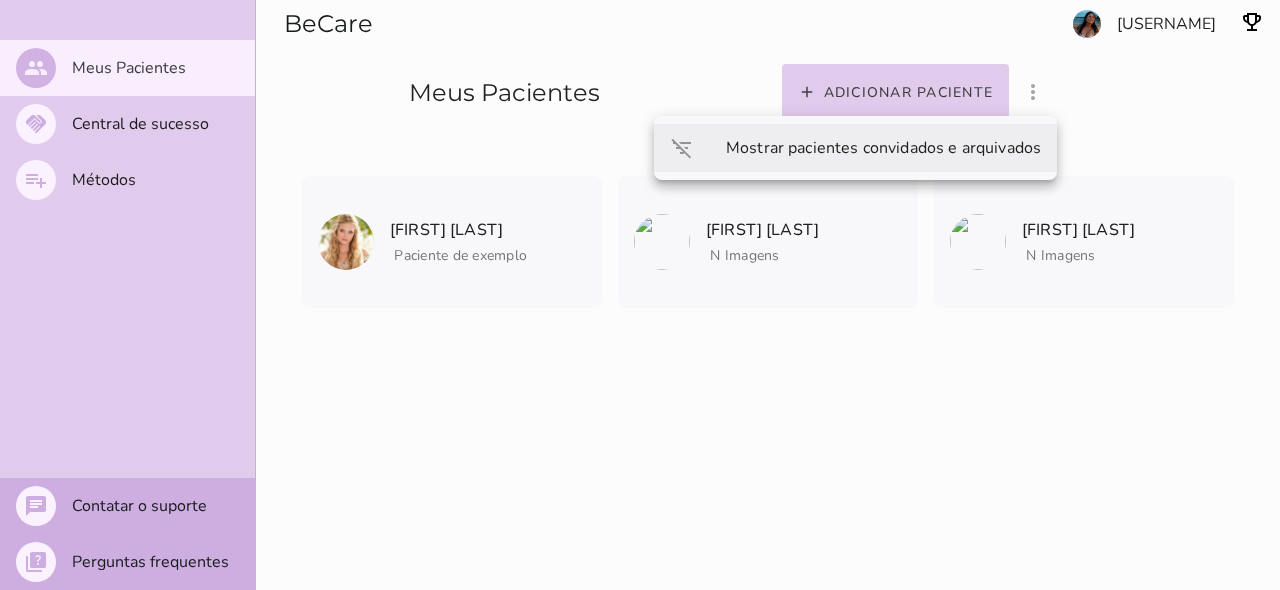 click on "Mostrar pacientes convidados e arquivados" 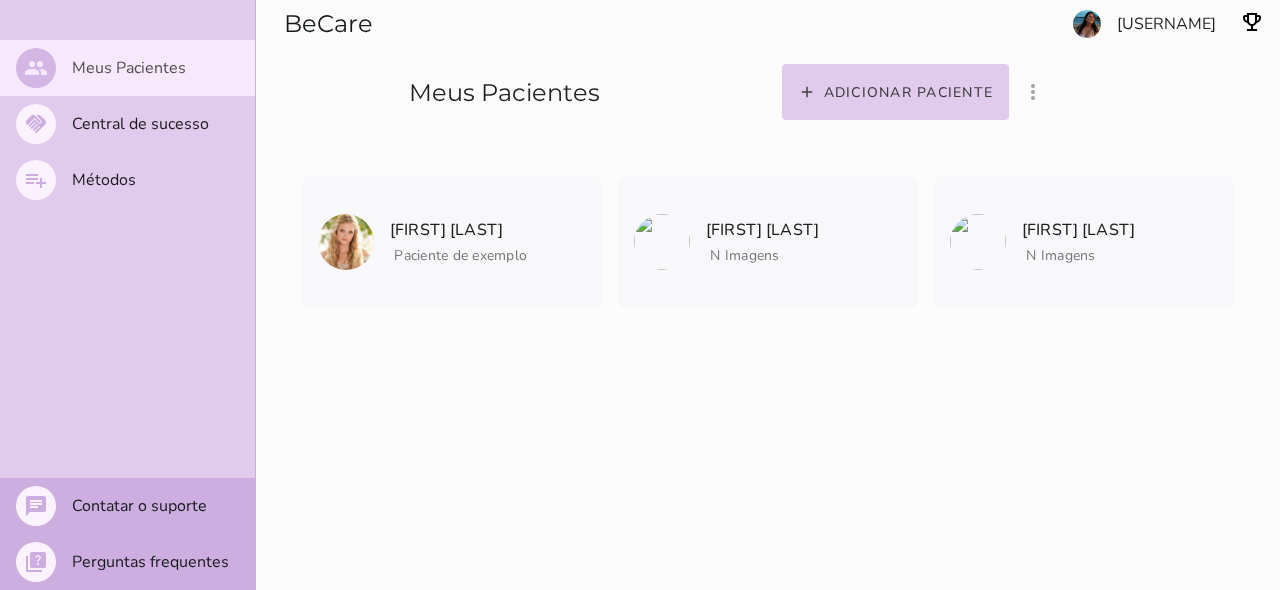 click on "Meus Pacientes" at bounding box center [0, 0] 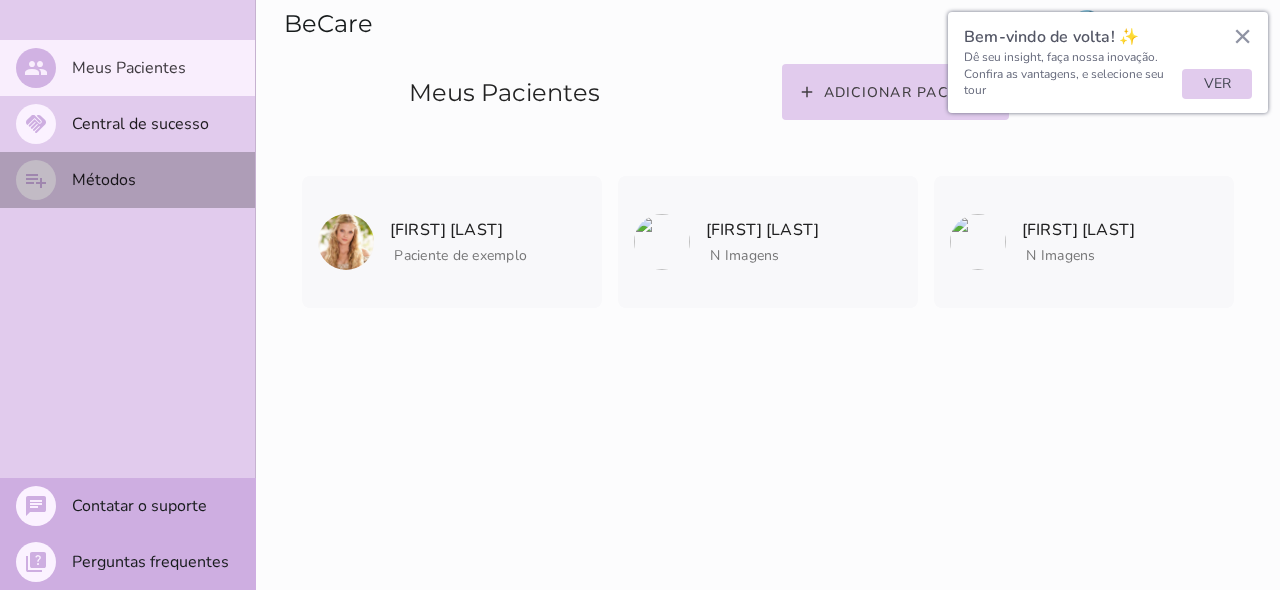 click on "playlist_add
Métodos" at bounding box center (127, 180) 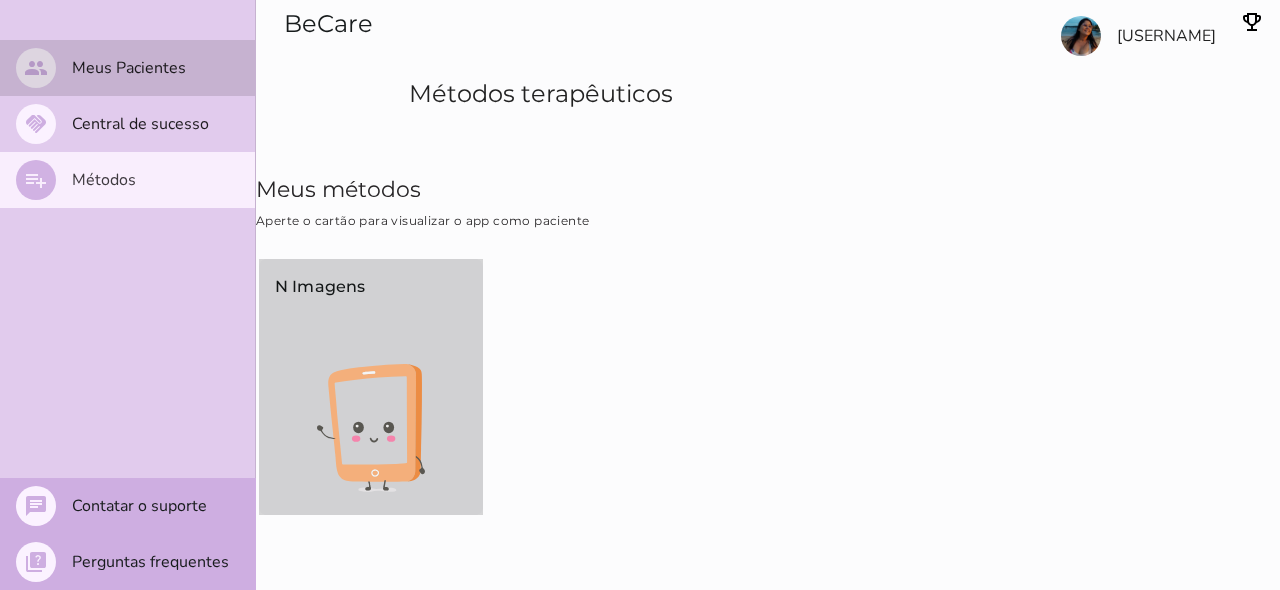click at bounding box center (371, 428) 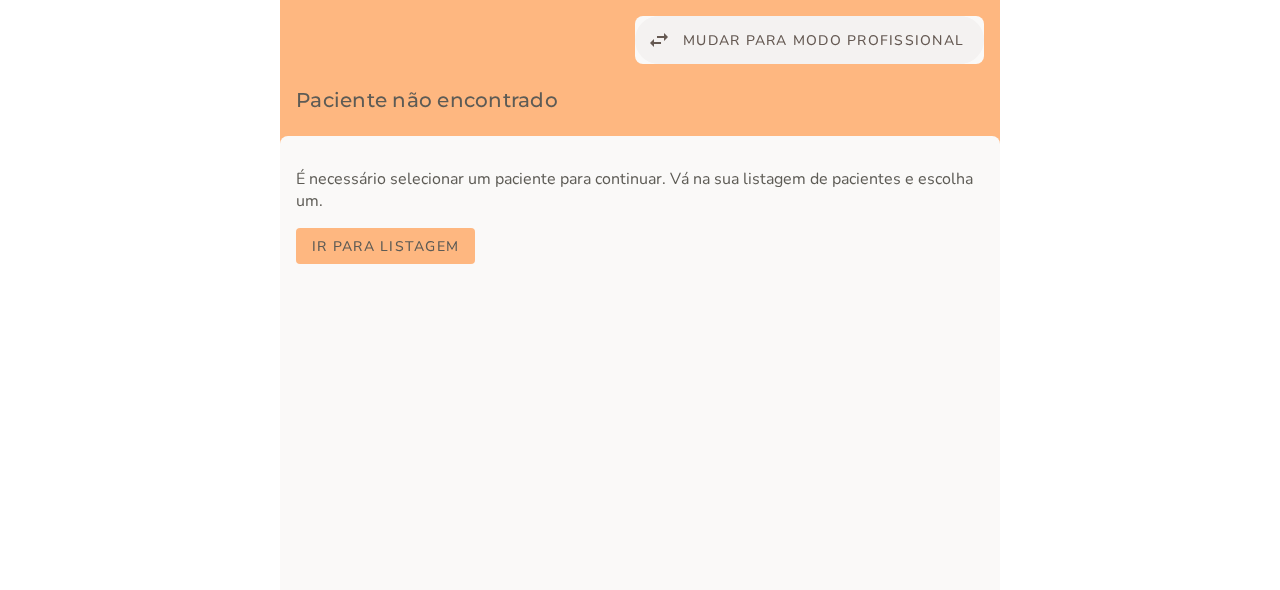 click on "Mudar para modo profissional" 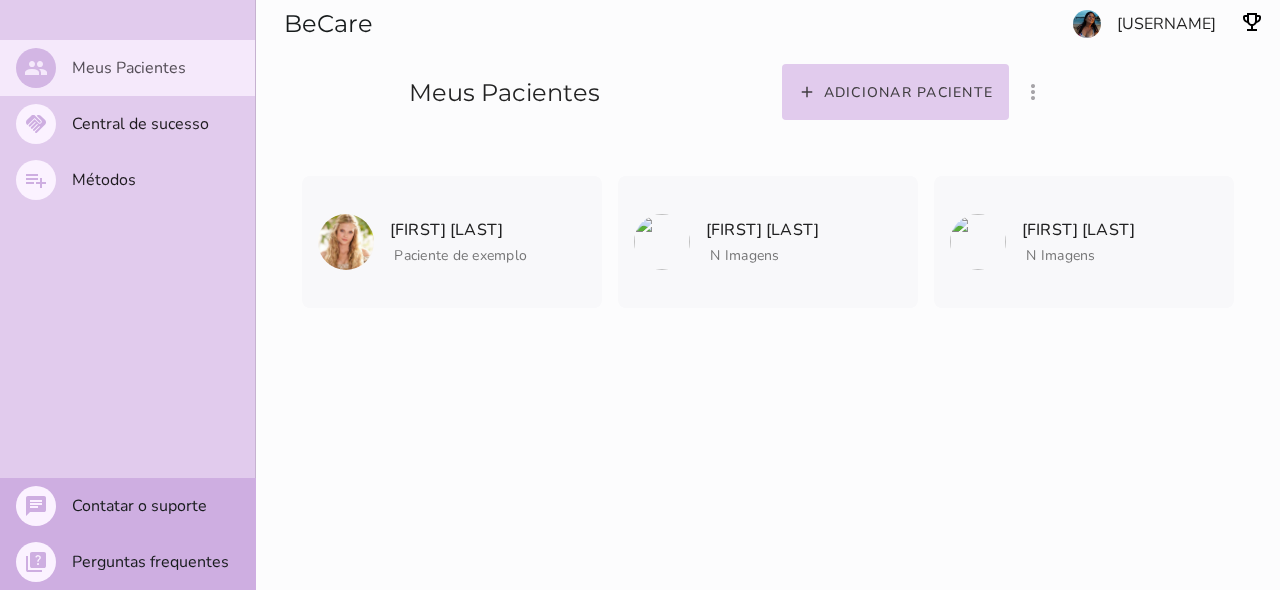 click at bounding box center [1252, 22] 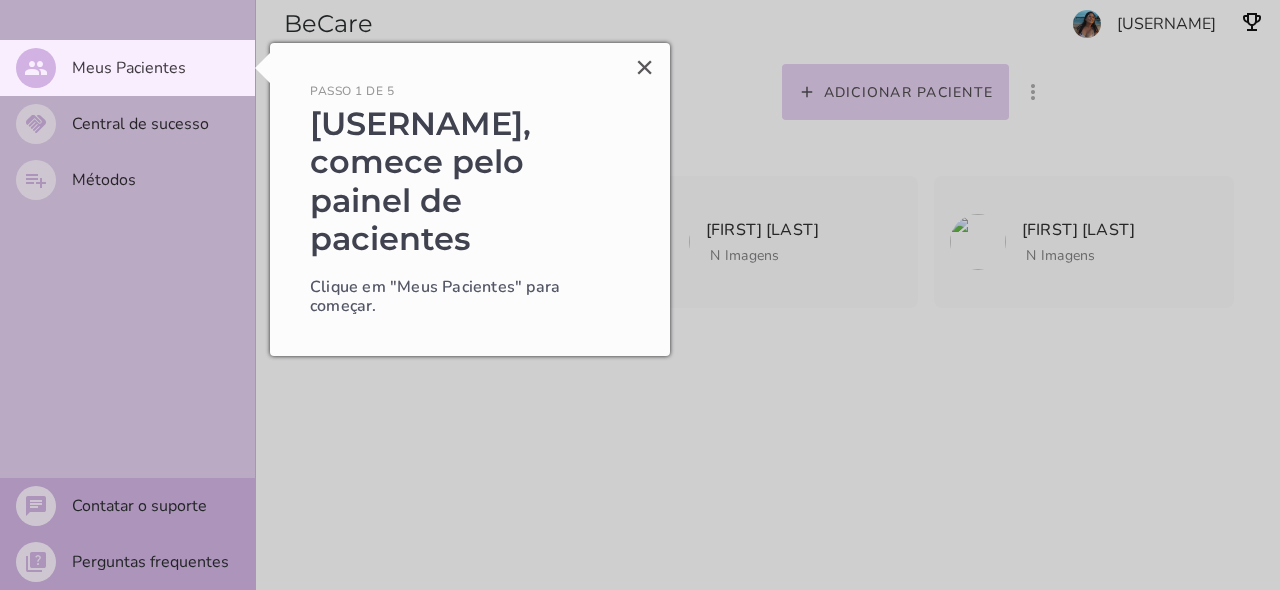 click on "jorlaine.sepeda, comece pelo painel de pacientes" at bounding box center (470, 182) 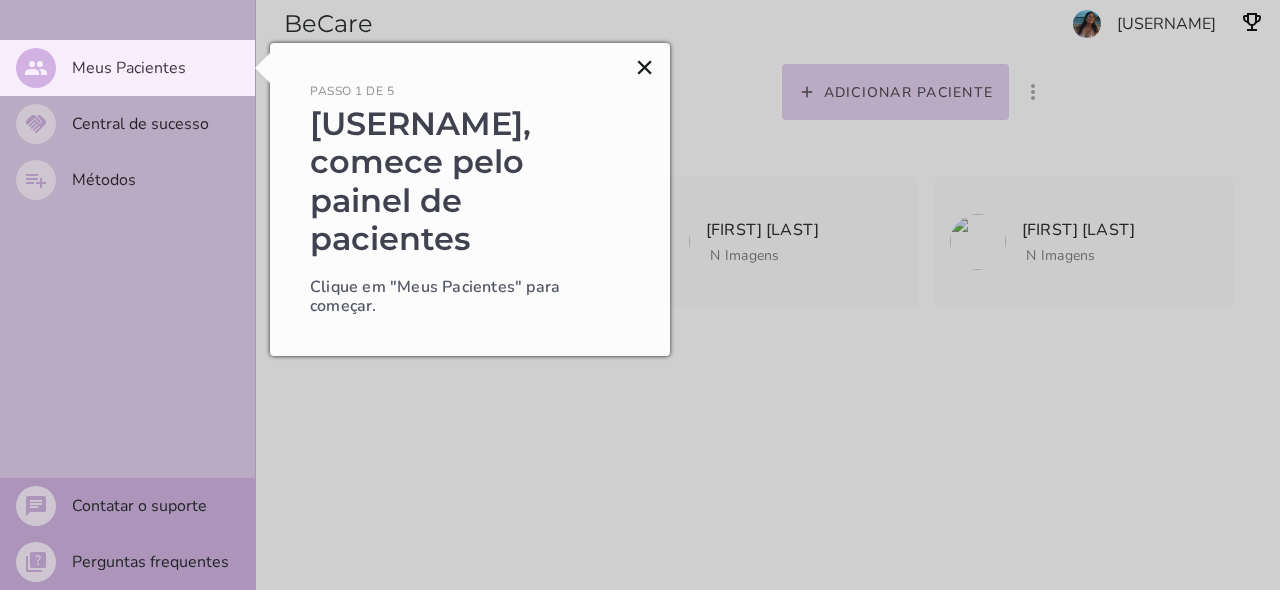 click on "×" at bounding box center [644, 67] 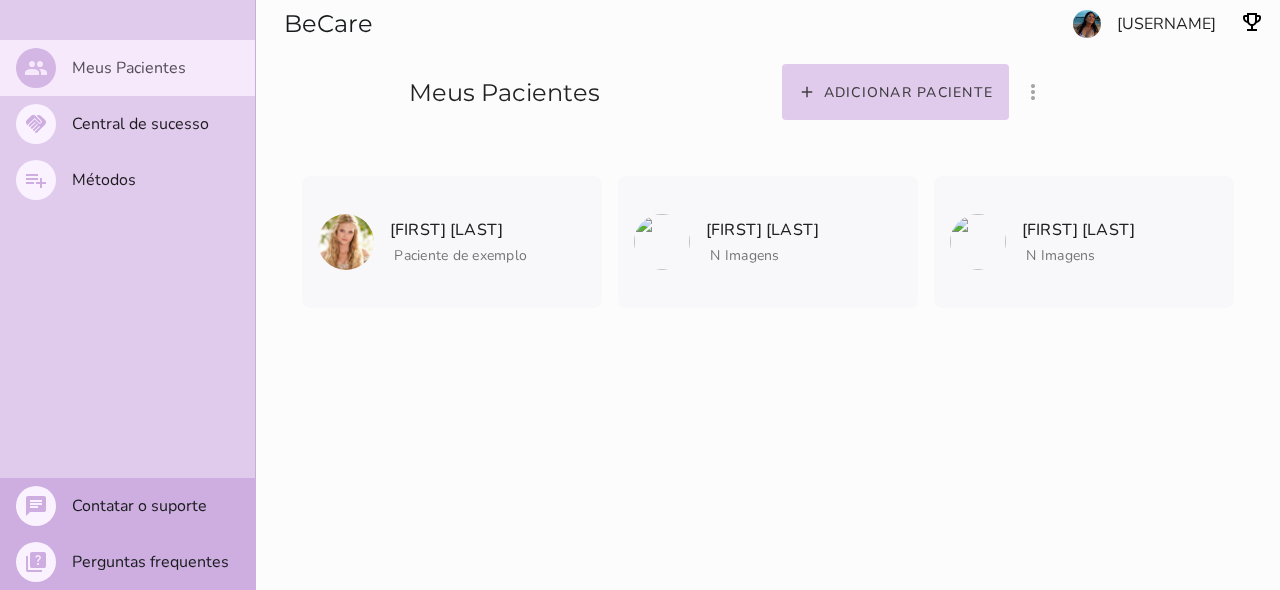 click on "Meus Pacientes" at bounding box center (504, 94) 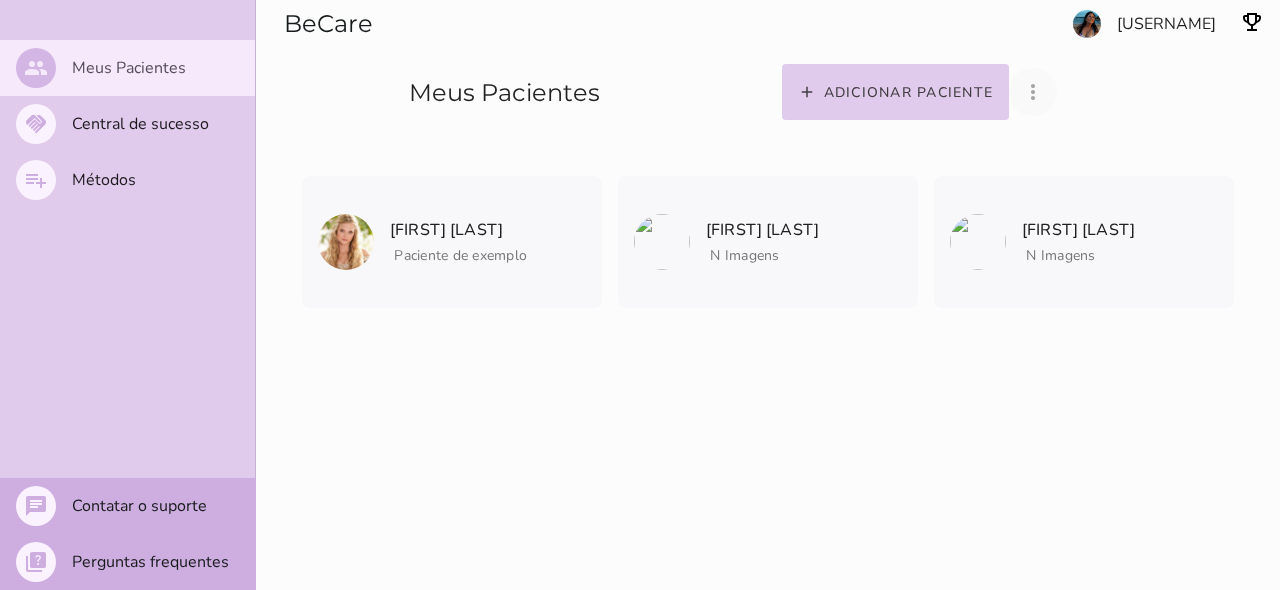 click on "more_vert" at bounding box center (1033, 92) 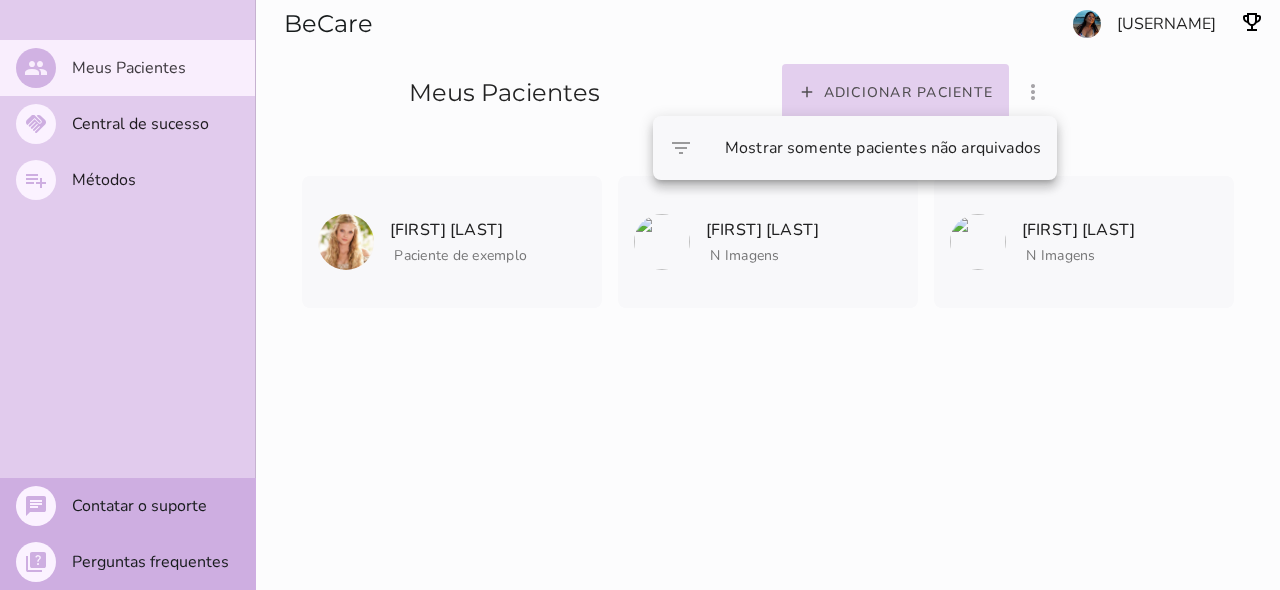 click on "Adicionar paciente" at bounding box center (0, 0) 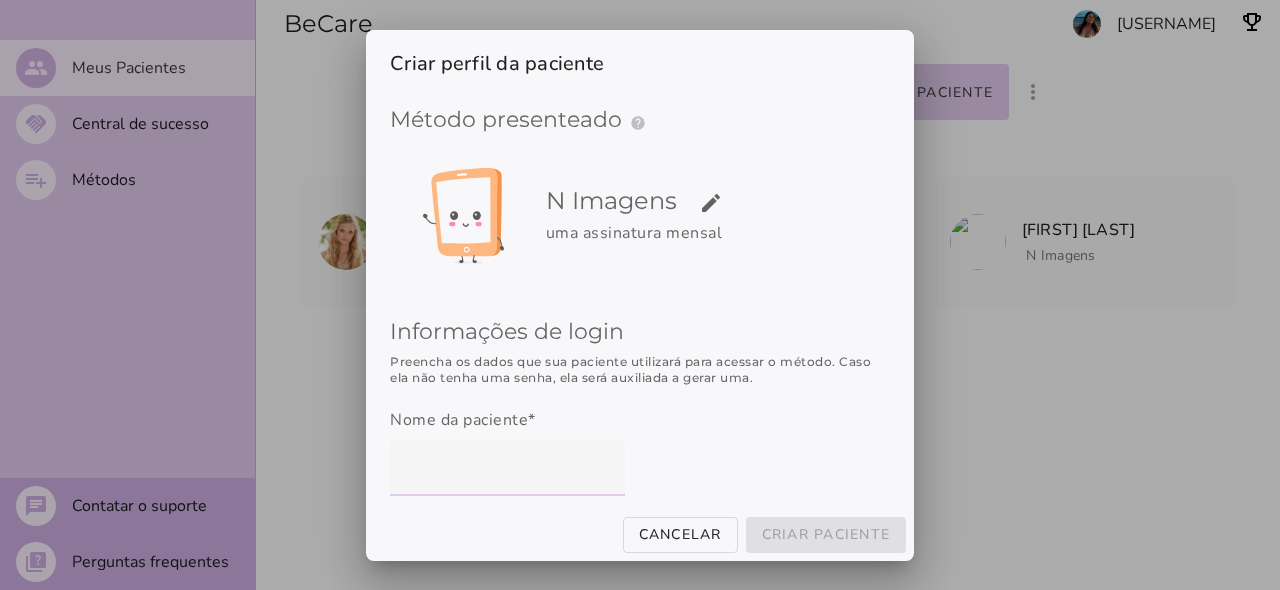 type 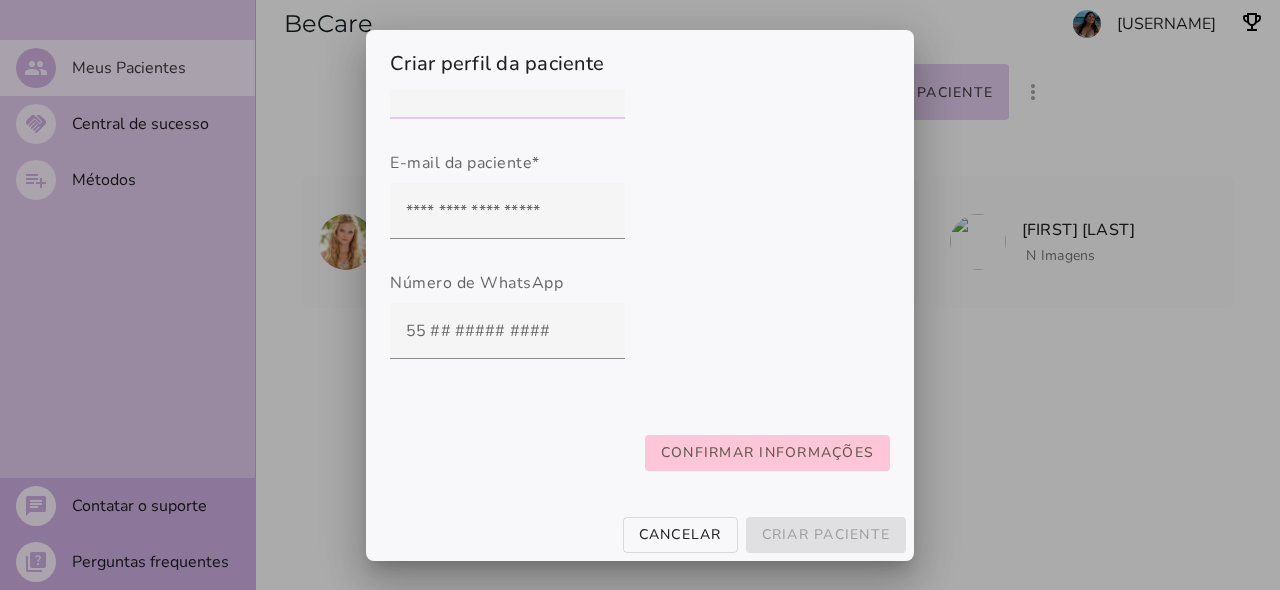 scroll, scrollTop: 376, scrollLeft: 0, axis: vertical 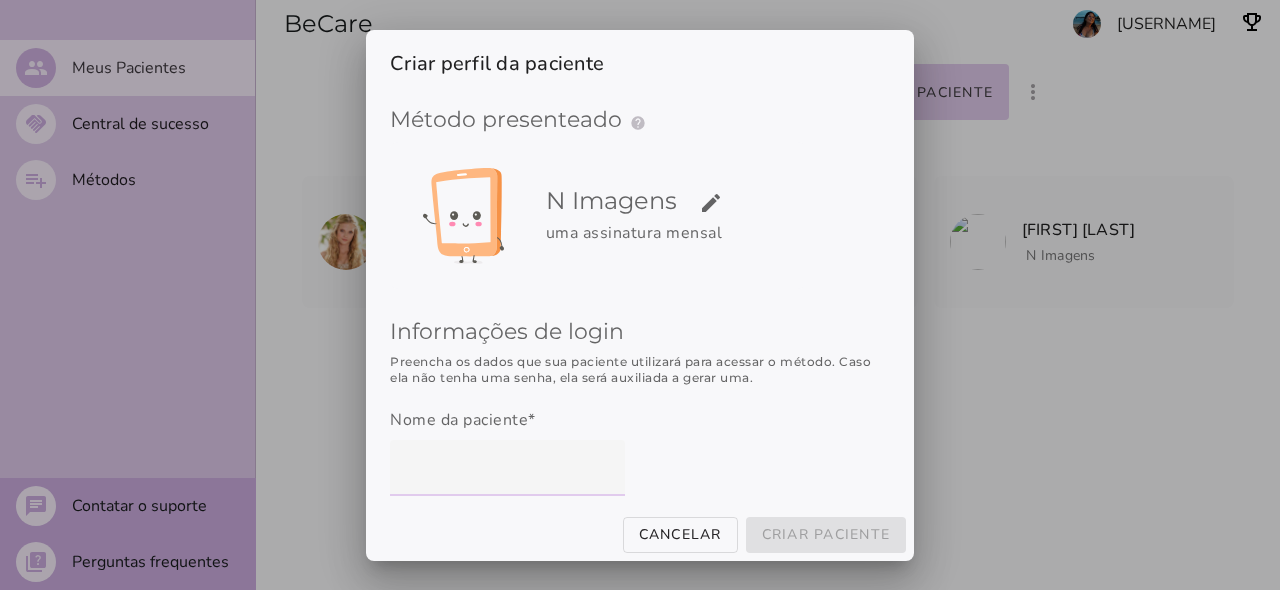 click at bounding box center [640, 295] 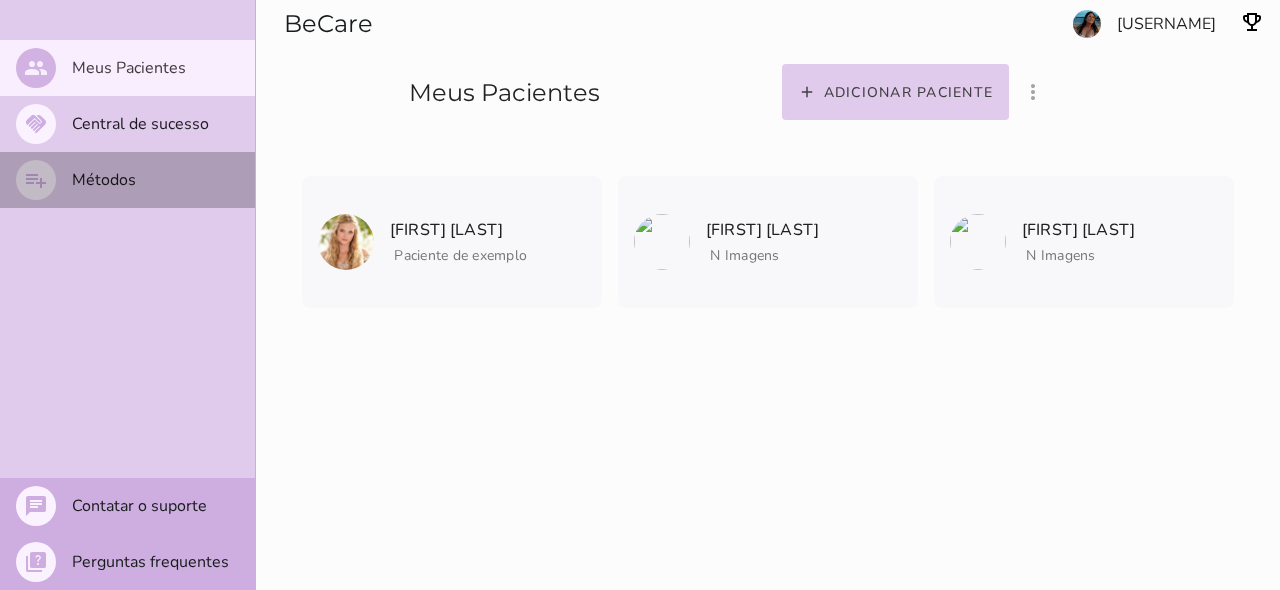 click on "Métodos" at bounding box center (0, 0) 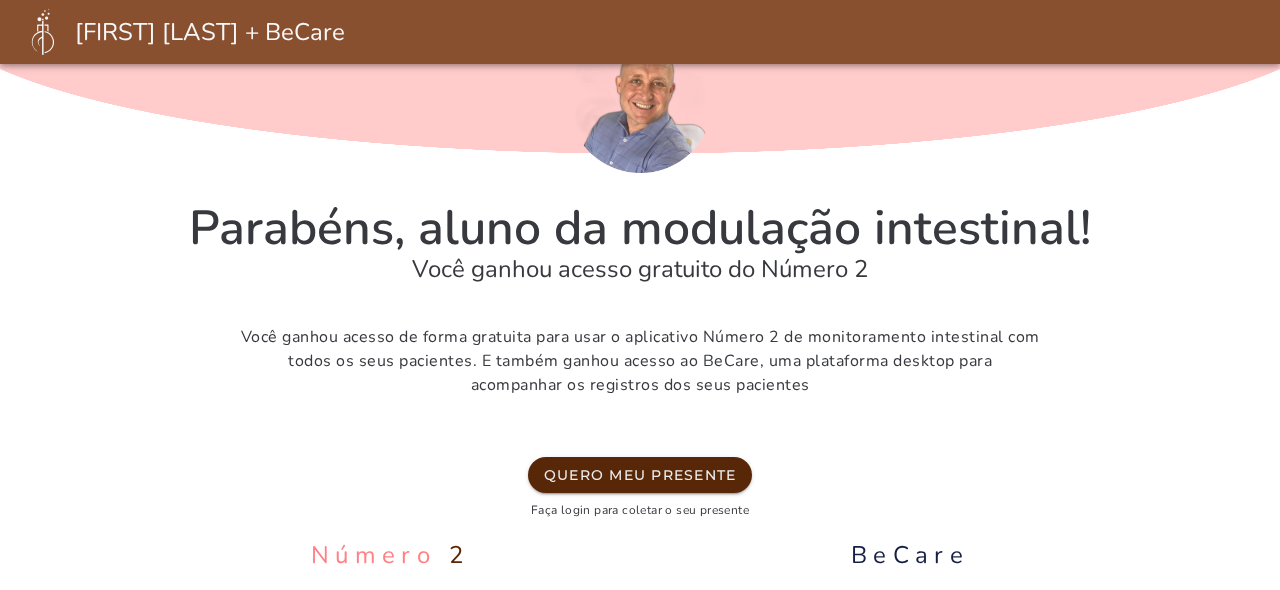 scroll, scrollTop: 56, scrollLeft: 0, axis: vertical 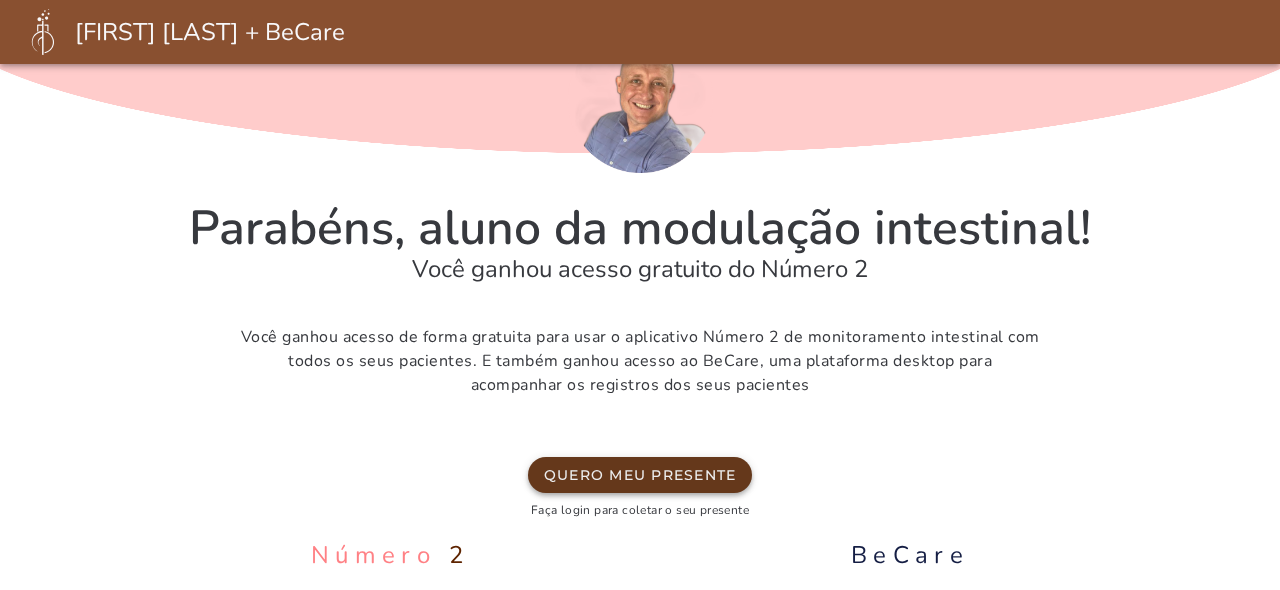 click on "Quero meu presente" at bounding box center (0, 0) 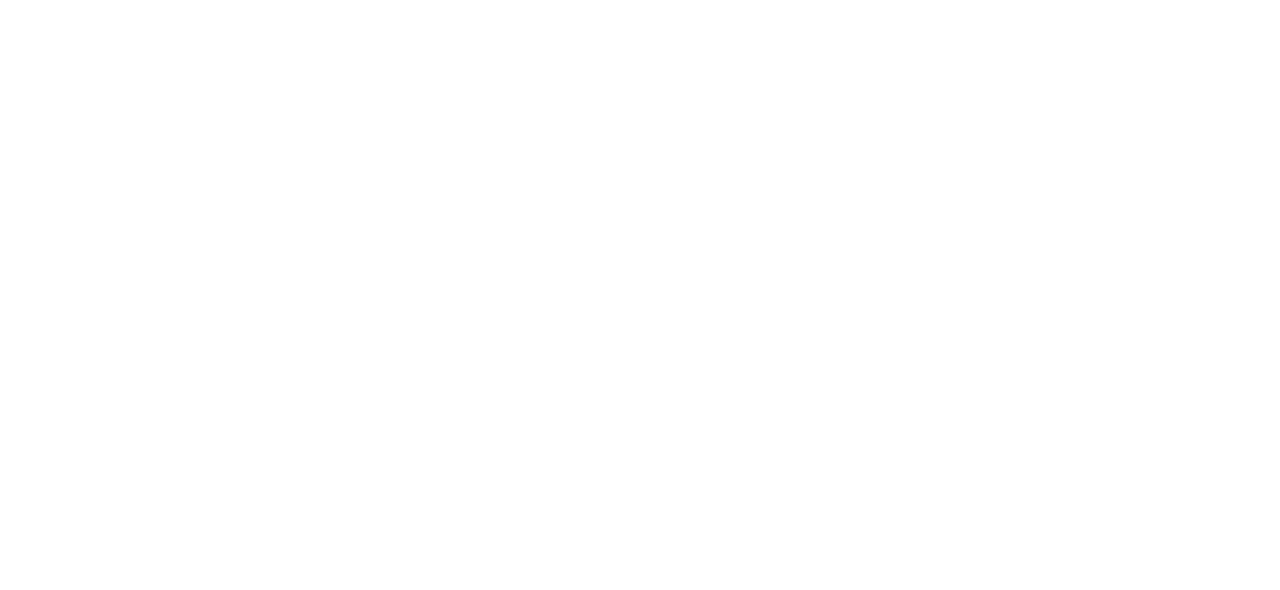 scroll, scrollTop: 0, scrollLeft: 0, axis: both 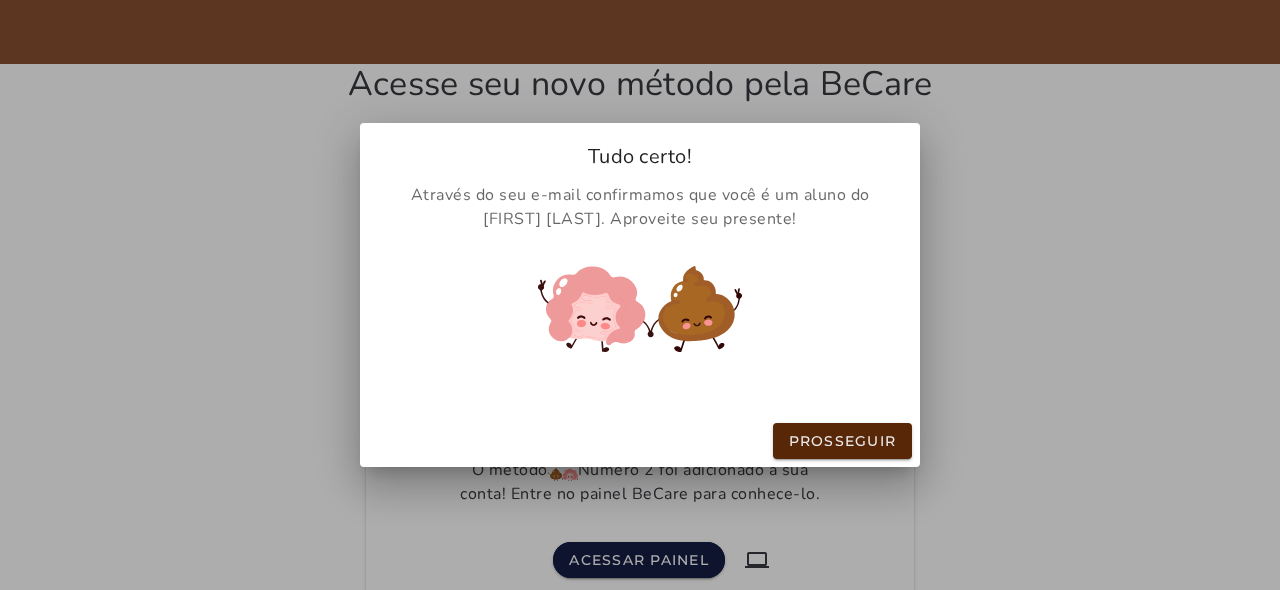 click on "Através do seu e-mail confirmamos que você é um aluno do [FIRST] [LAST]. Aproveite seu presente!" at bounding box center (0, 0) 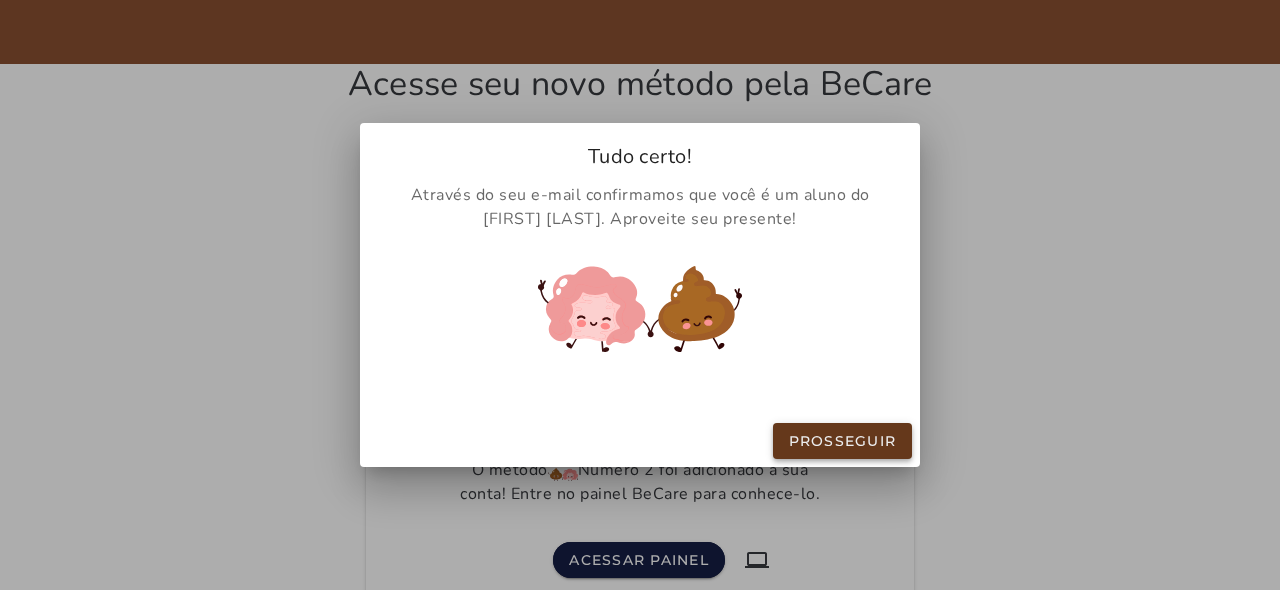 click on "Prosseguir" at bounding box center (0, 0) 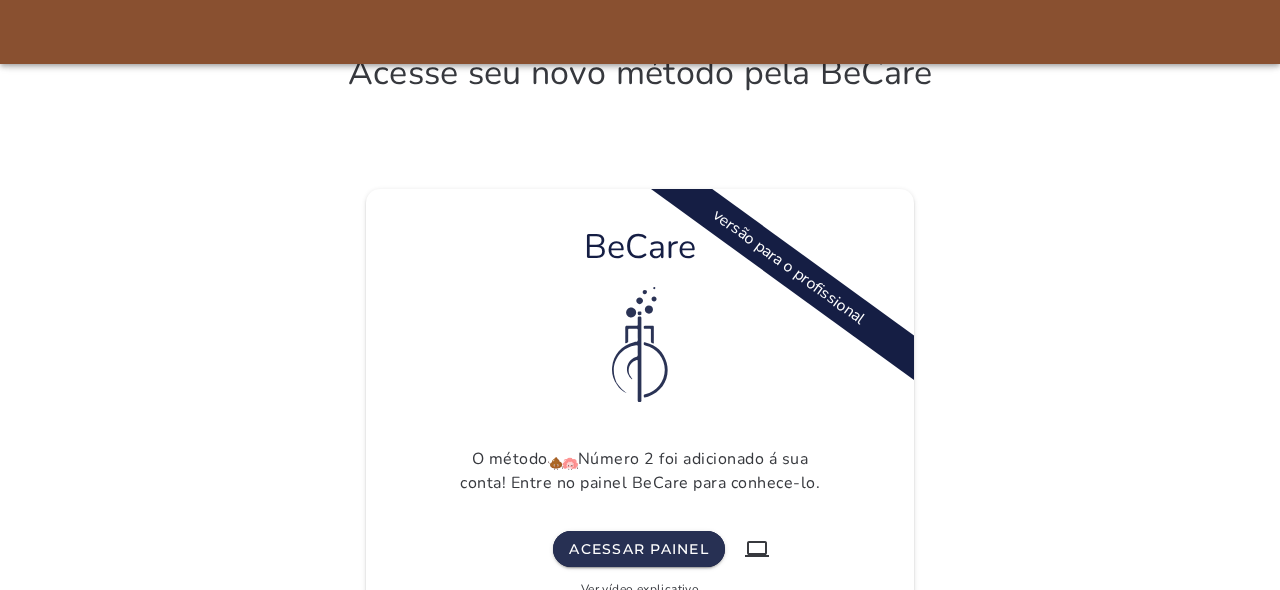 scroll, scrollTop: -3, scrollLeft: 0, axis: vertical 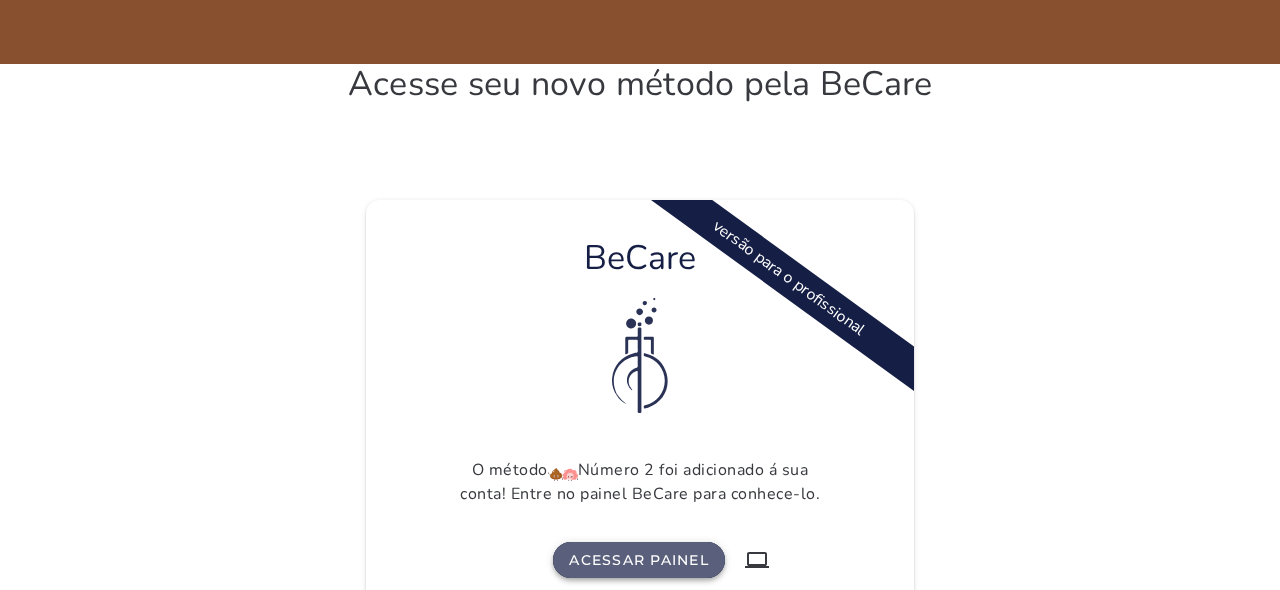 click on "Acessar painel" at bounding box center [639, 560] 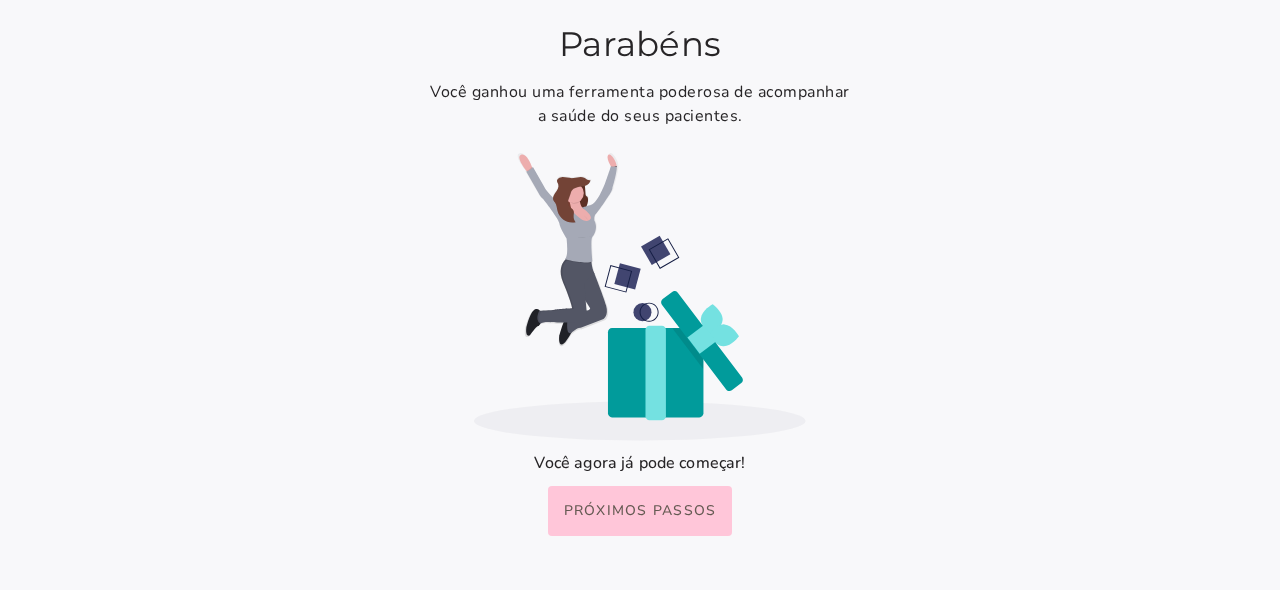 scroll, scrollTop: 0, scrollLeft: 0, axis: both 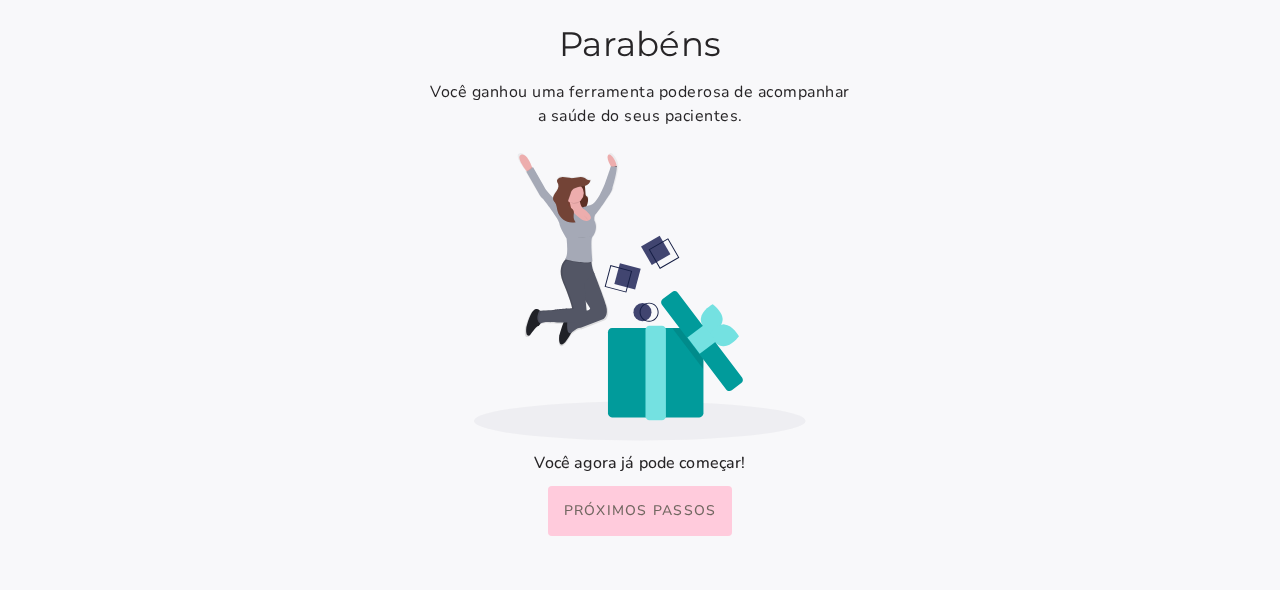 click on "Próximos passos" at bounding box center (0, 0) 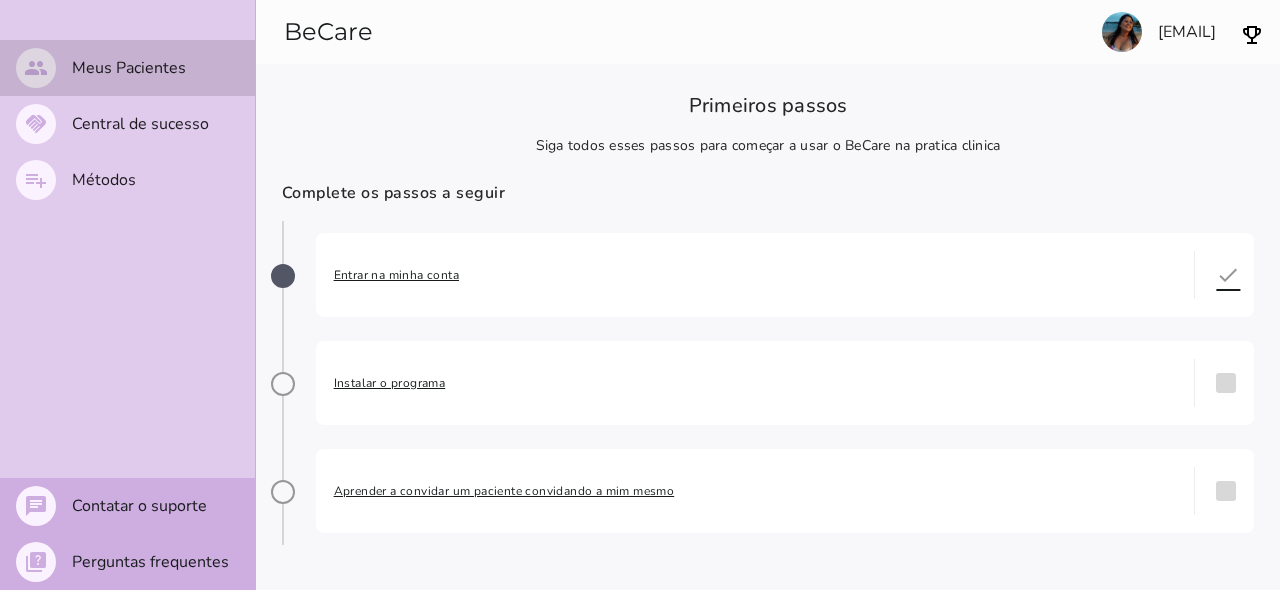 click on "Entrar na minha conta" at bounding box center [755, 275] 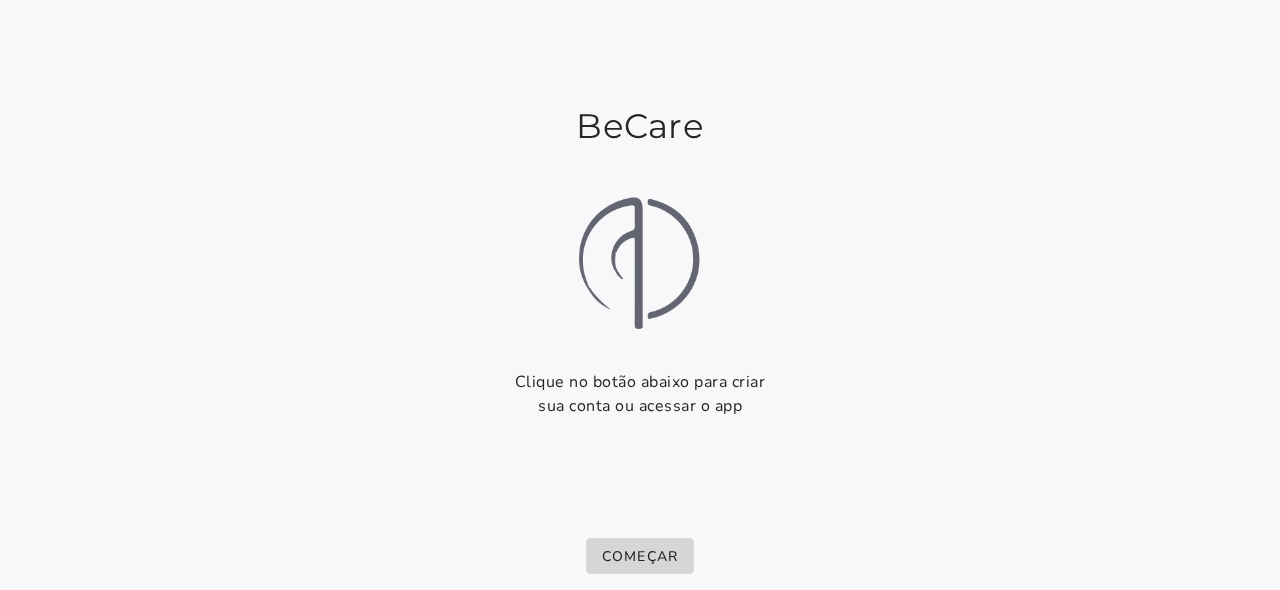 click on "Começar" at bounding box center (640, 556) 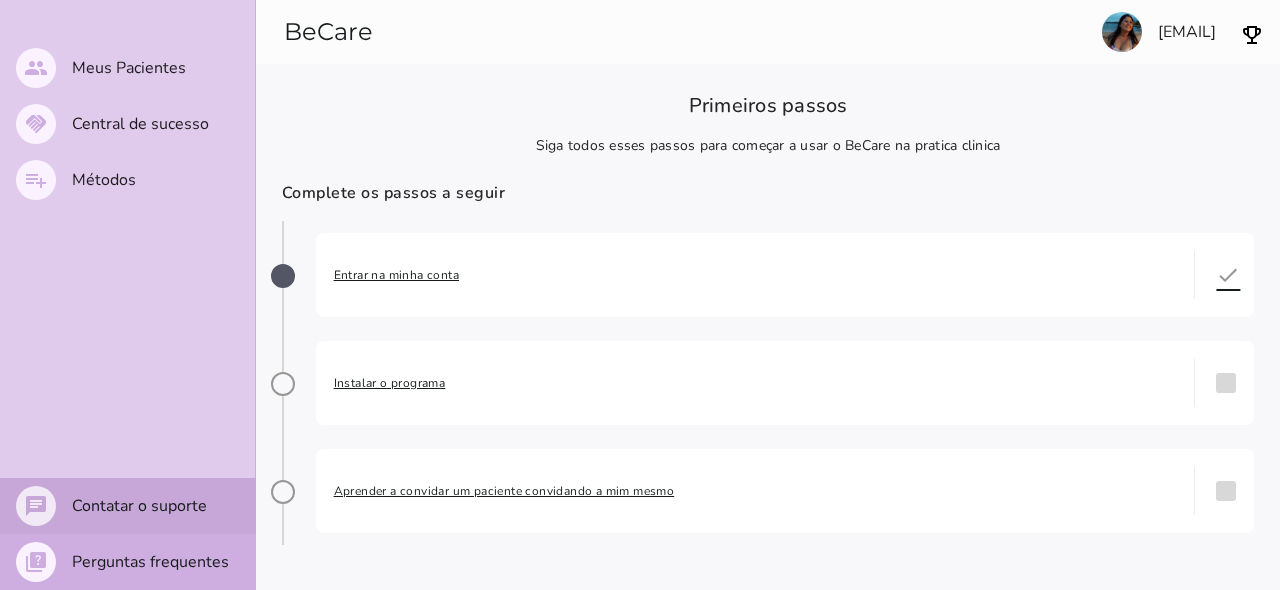 click on "Contatar o suporte" at bounding box center (0, 0) 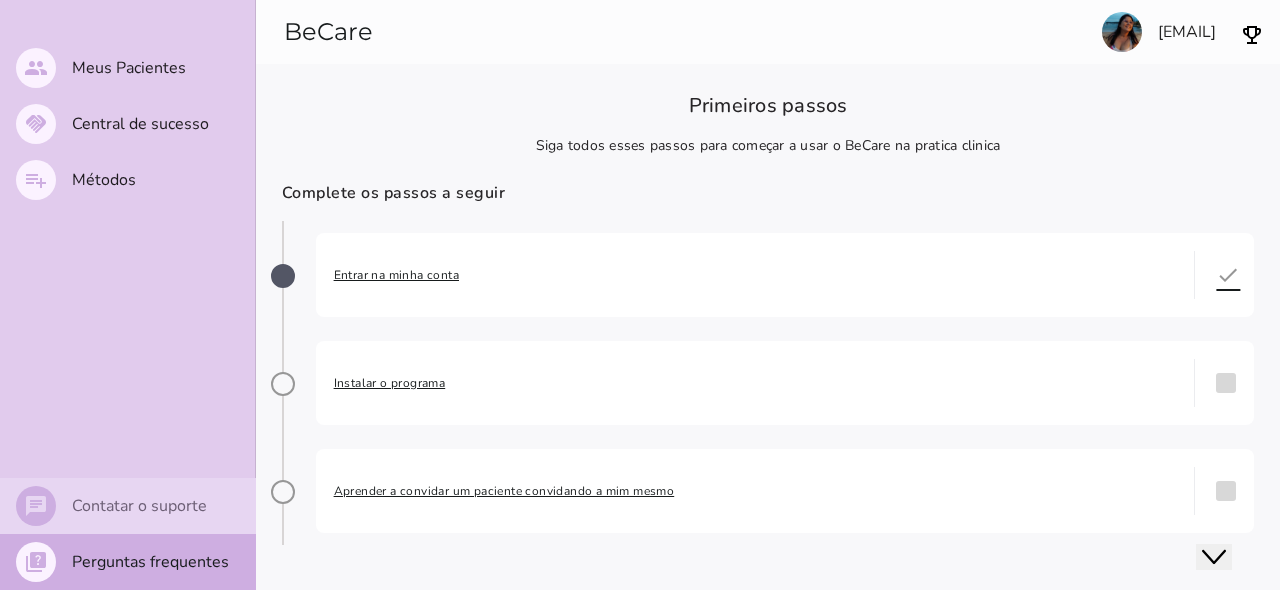 scroll, scrollTop: 0, scrollLeft: 0, axis: both 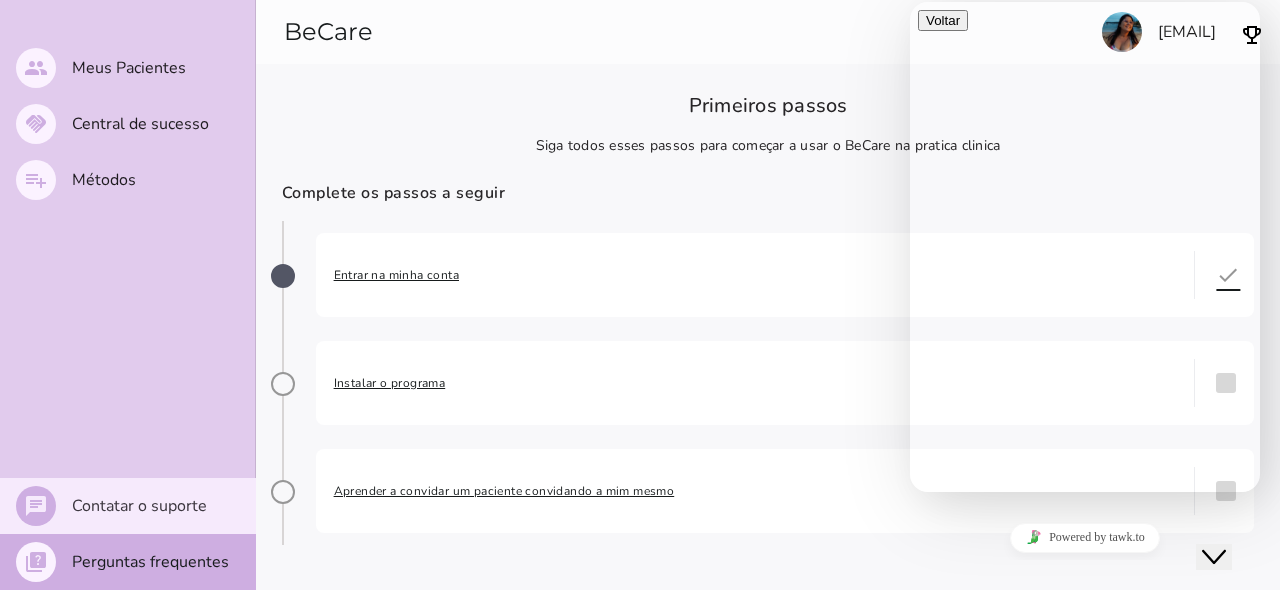 type on "**********" 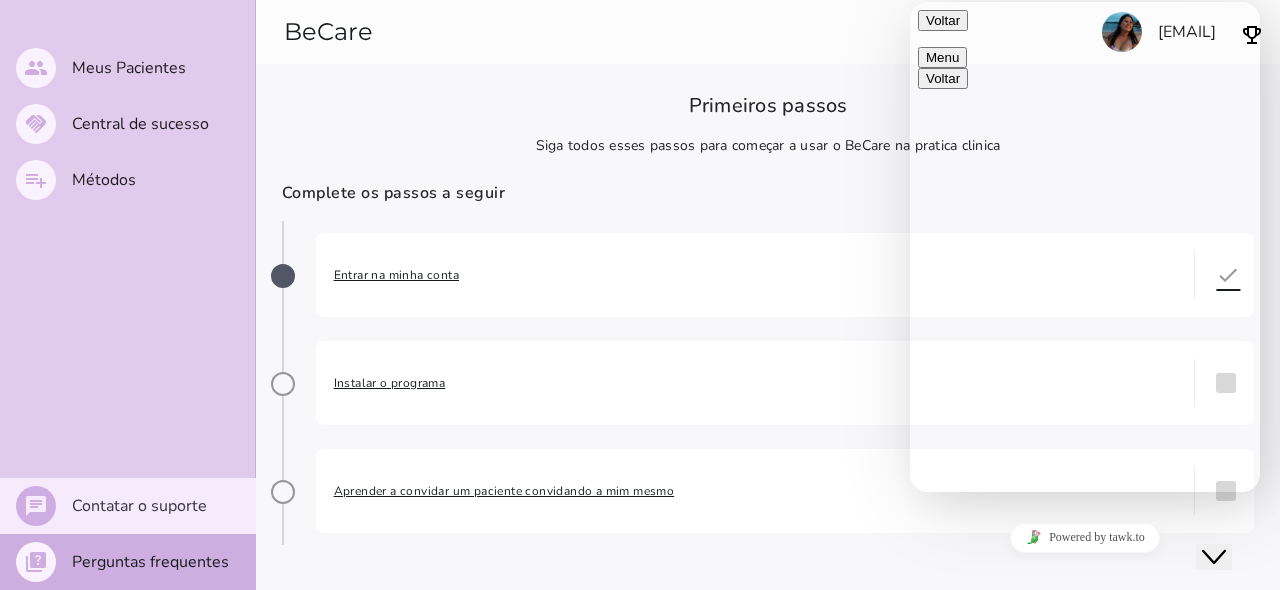 click at bounding box center [926, 1234] 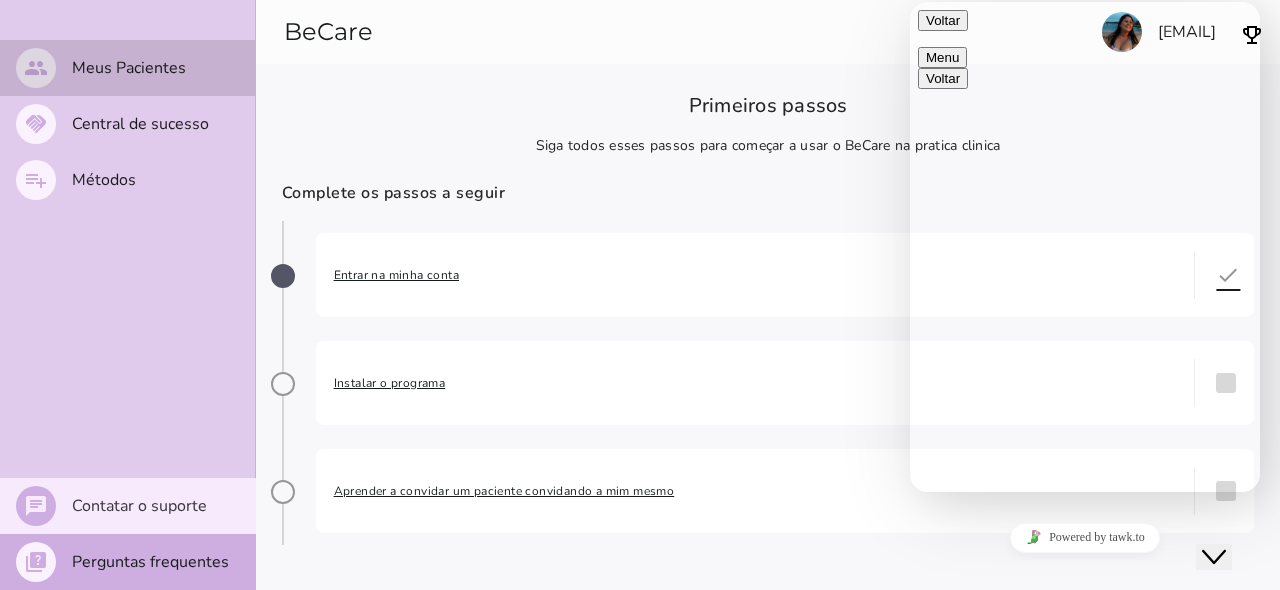 click on "Instalar o programa" at bounding box center [755, 383] 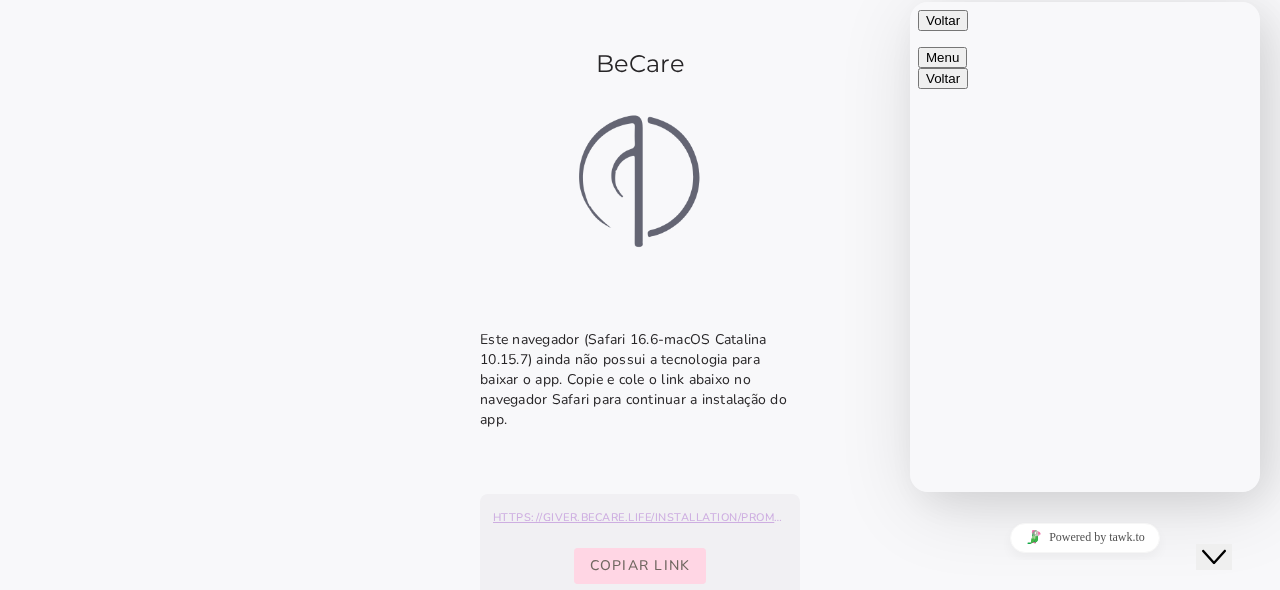 click on "Copiar link" at bounding box center (640, 566) 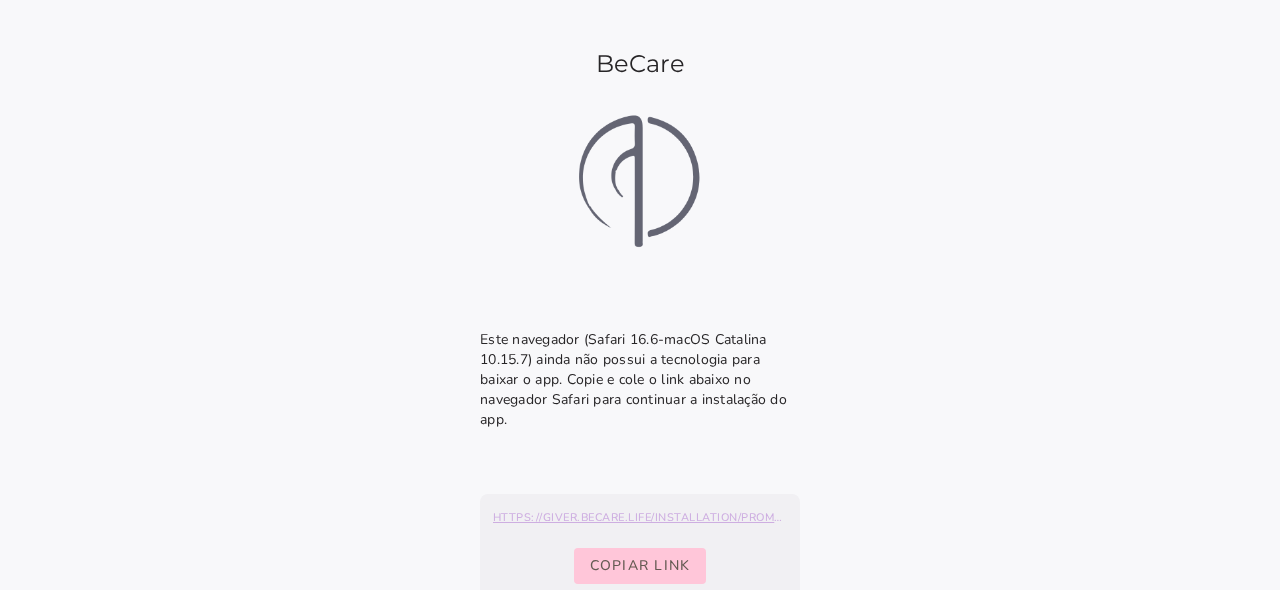 scroll, scrollTop: 0, scrollLeft: 0, axis: both 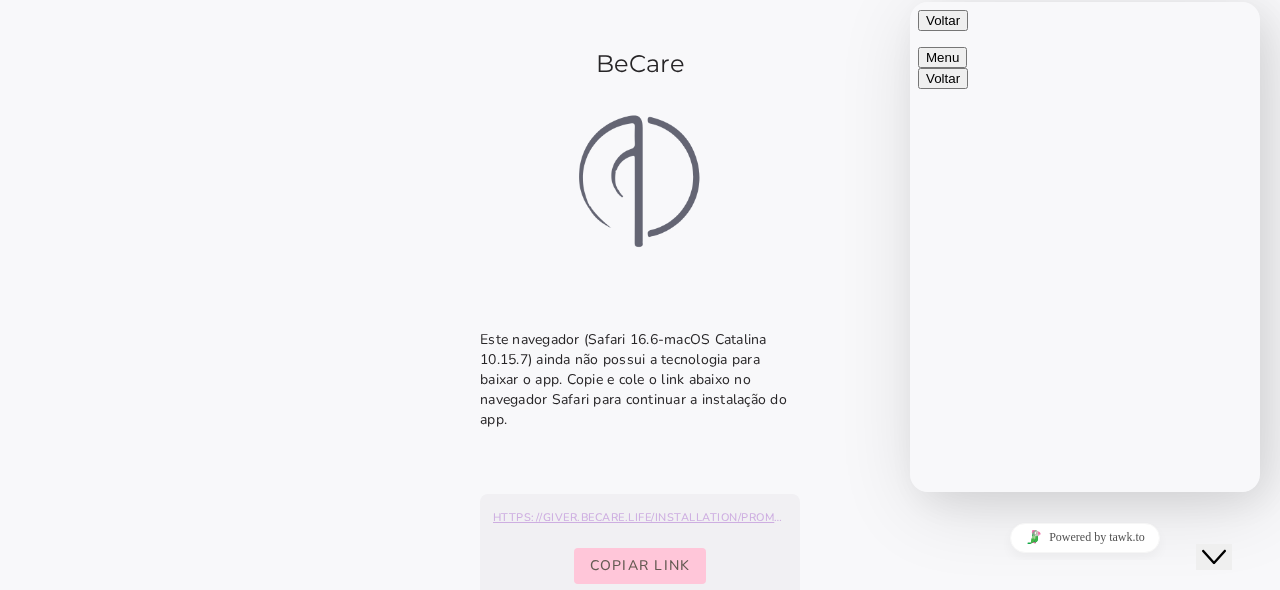 click at bounding box center (1085, 1299) 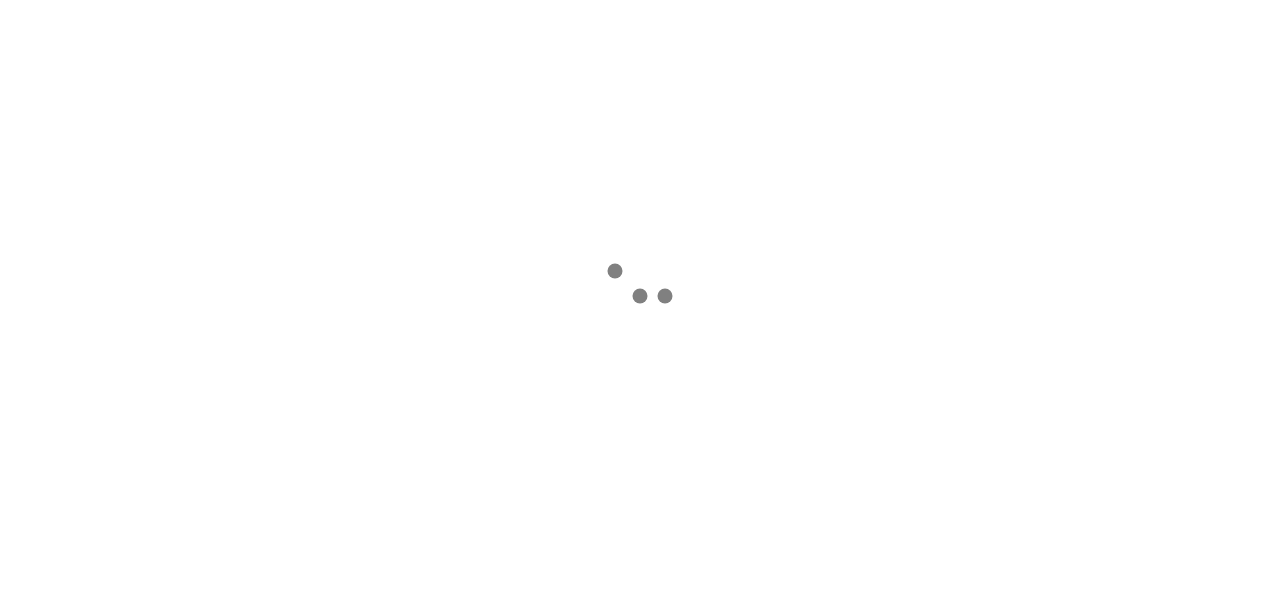 scroll, scrollTop: 0, scrollLeft: 0, axis: both 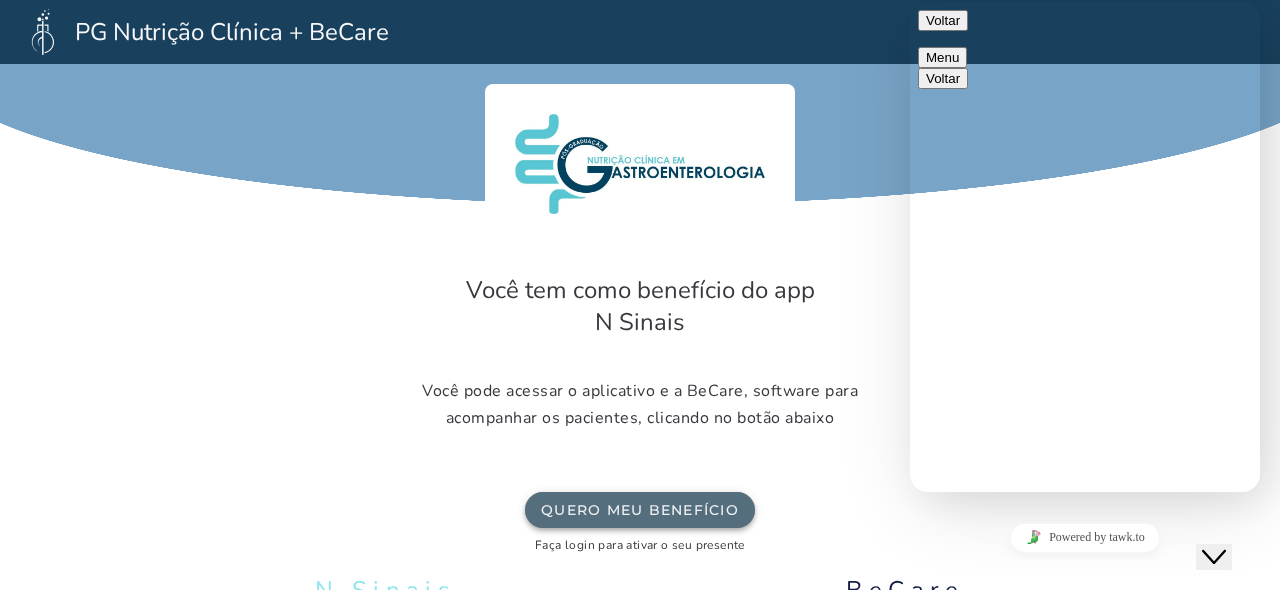 click on "Quero meu benefício" at bounding box center (0, 0) 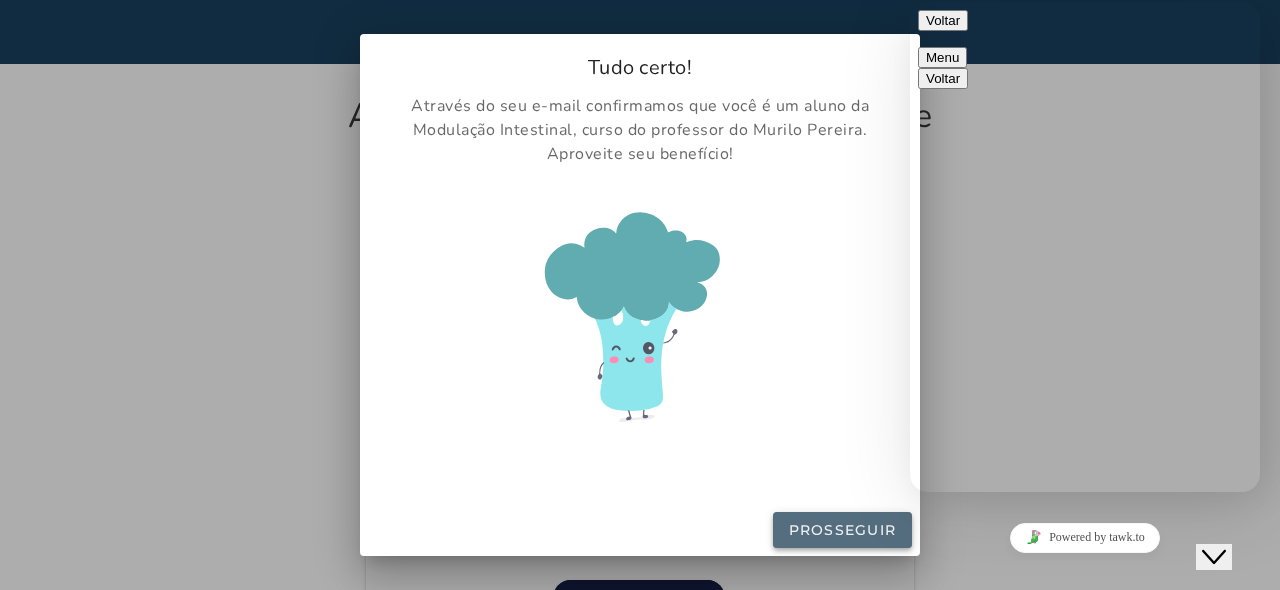 click on "Prosseguir" at bounding box center (0, 0) 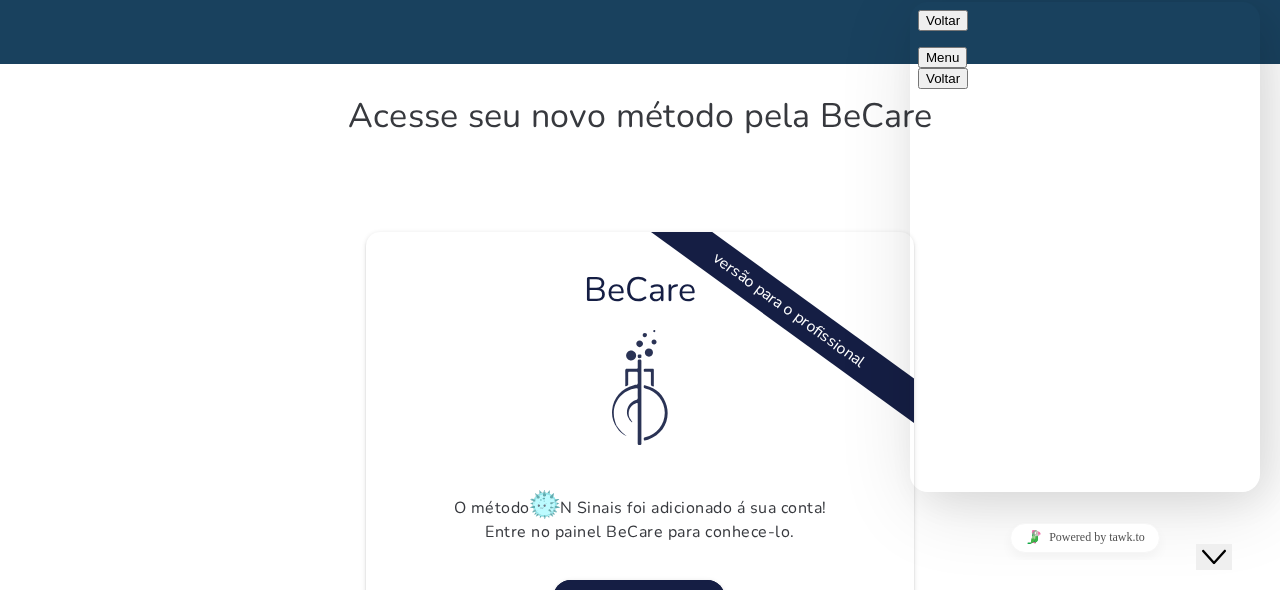 click on "versão para o profissional
versão para o profissional
BeCare
O método
N Sinais foi adicionado á sua conta! Entre no painel BeCare para
conhece-lo.
Acessar painel
computer
Ver vídeo explicativo" 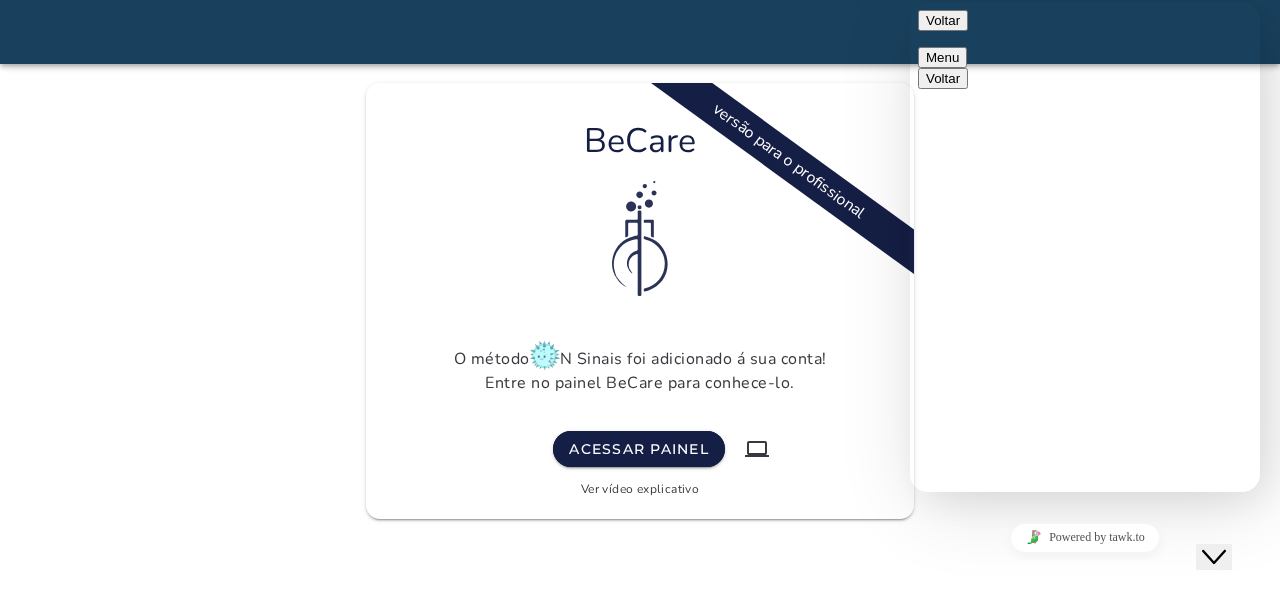 scroll, scrollTop: 159, scrollLeft: 0, axis: vertical 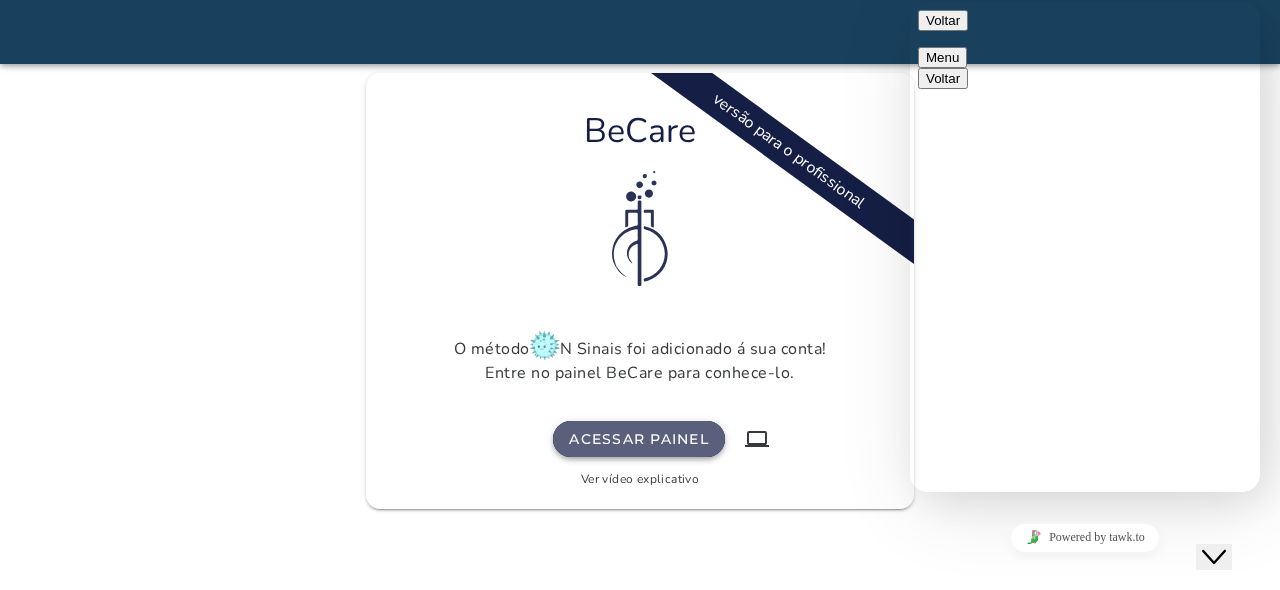 click on "Acessar painel" at bounding box center (0, 0) 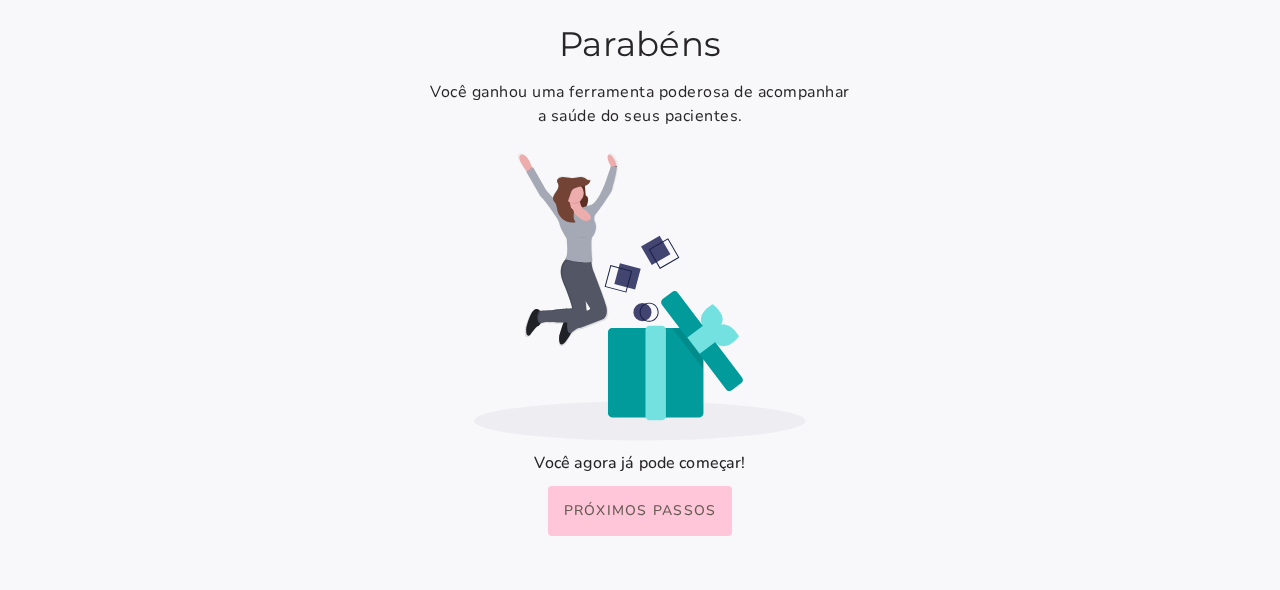 scroll, scrollTop: 0, scrollLeft: 0, axis: both 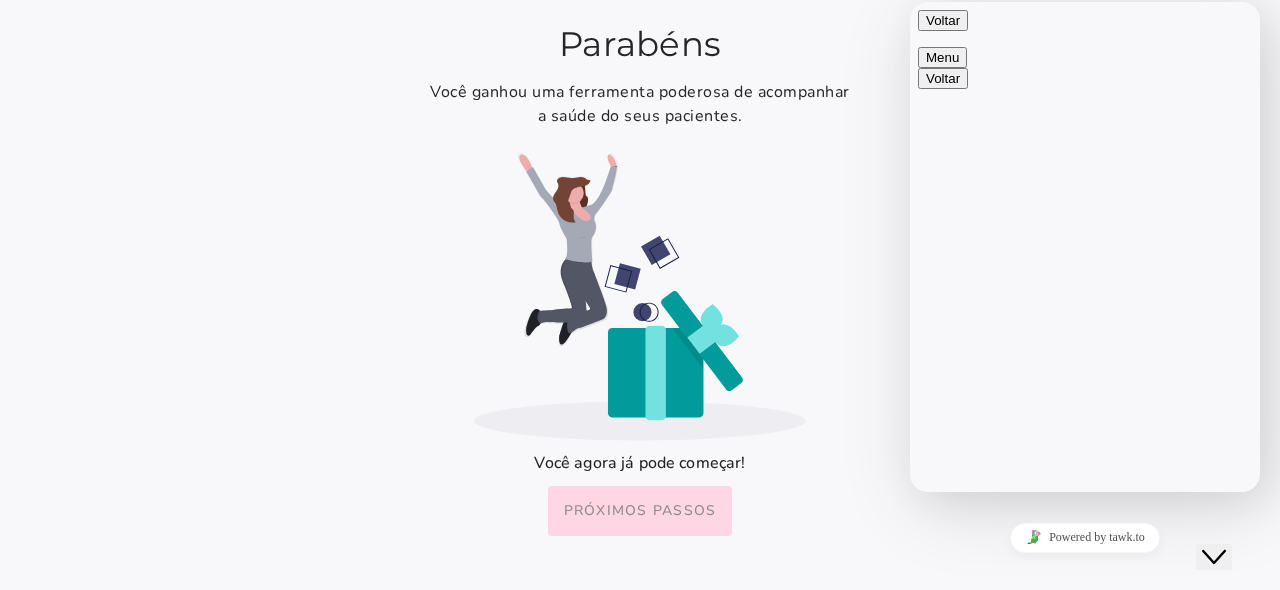 click on "Próximos passos" at bounding box center [0, 0] 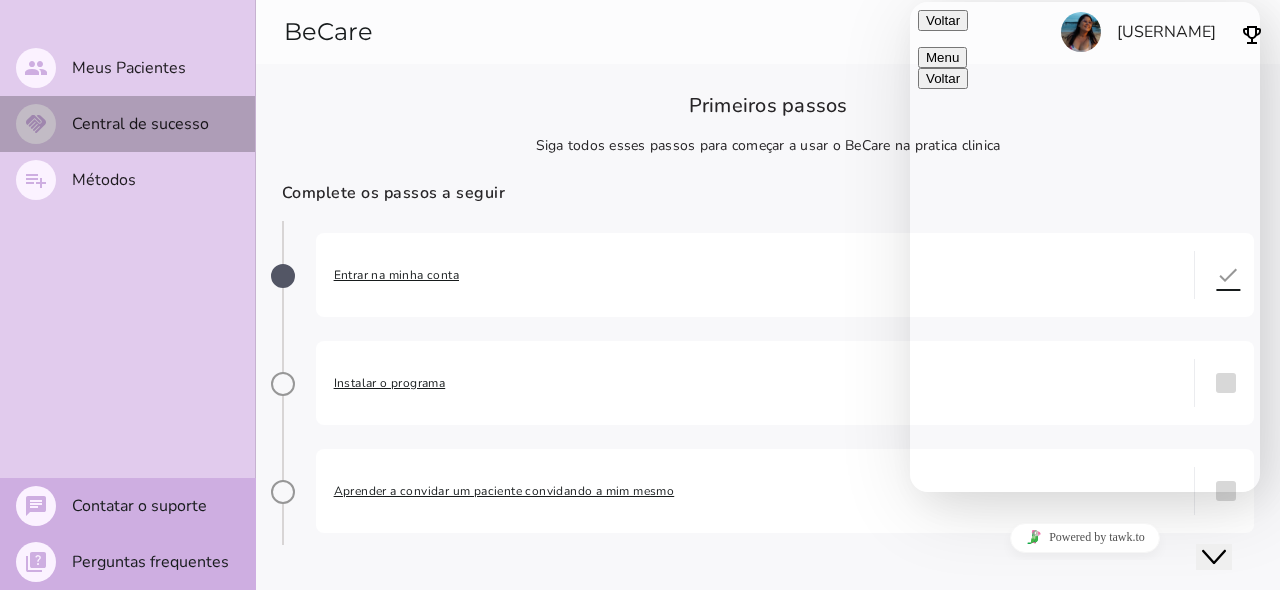 click on "Central de sucesso" at bounding box center (0, 0) 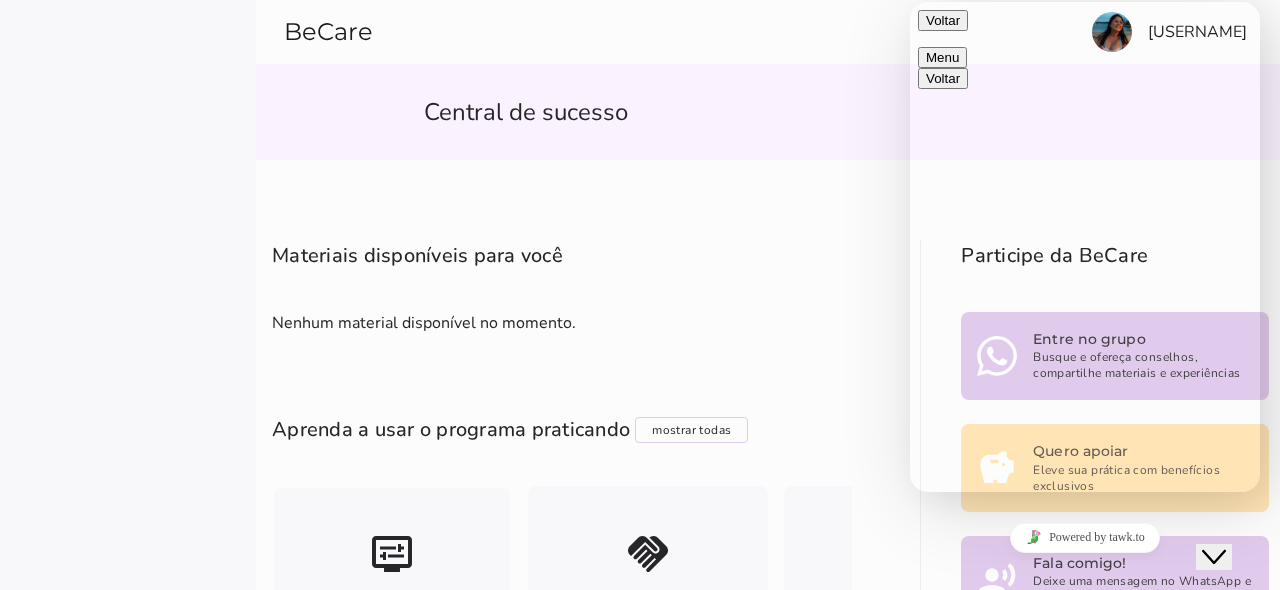 type 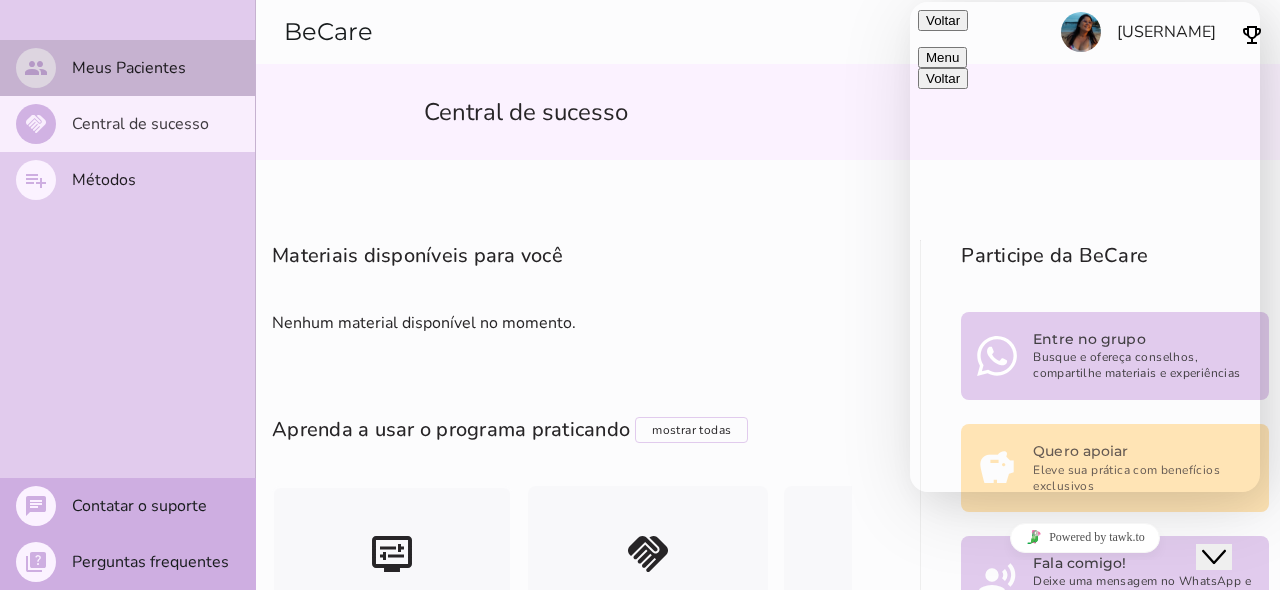 click on "Materiais disponíveis para você
Nenhum material disponível no momento.
Aprenda a usar o programa
praticando
mostrar todas
Filtrar atividades
Aperte o botão para exibir somente atividades que você já completou ou
todas atividades disponíveis, caso queira fazer novamente alguma
atividade prática.
display_settings
Escolha como usar o painel
handshake
Conheça a Central de Sucesso
person_search
Ver paciente de exemplo" at bounding box center (576, 905) 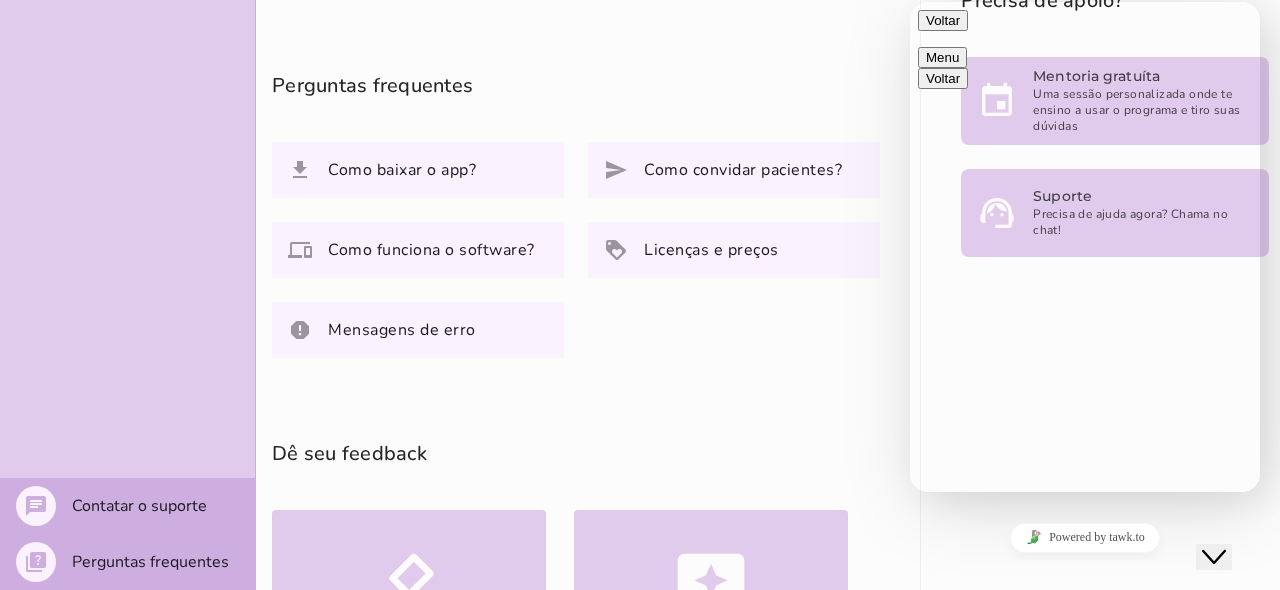 scroll, scrollTop: 724, scrollLeft: 0, axis: vertical 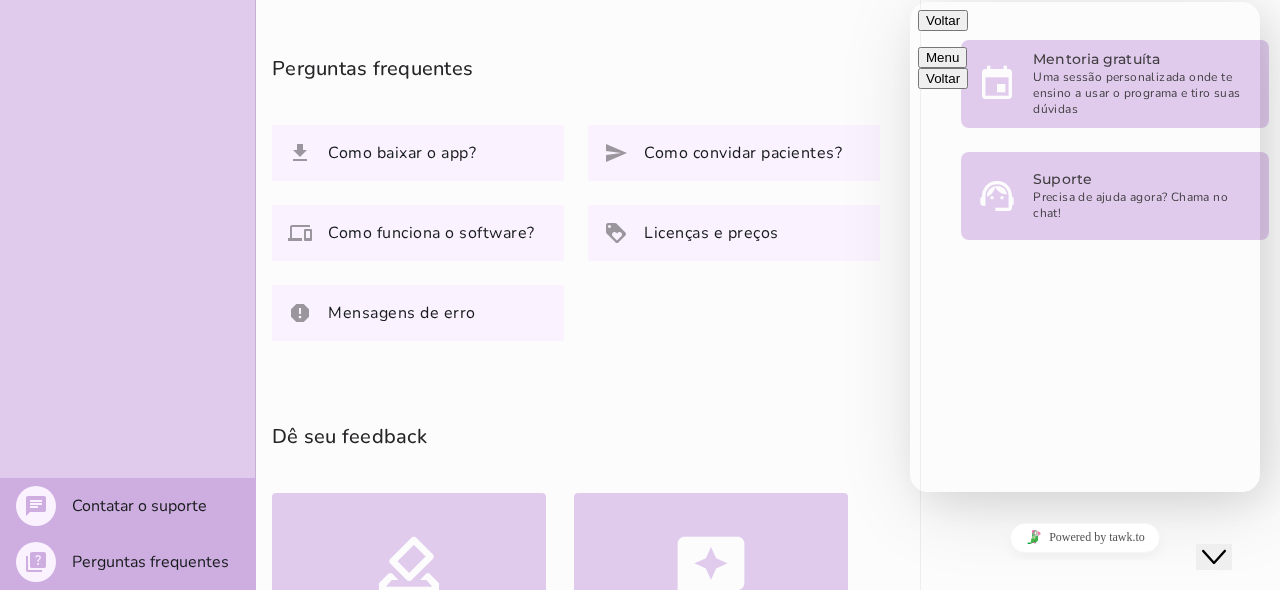 click on "Voltar" at bounding box center [943, 20] 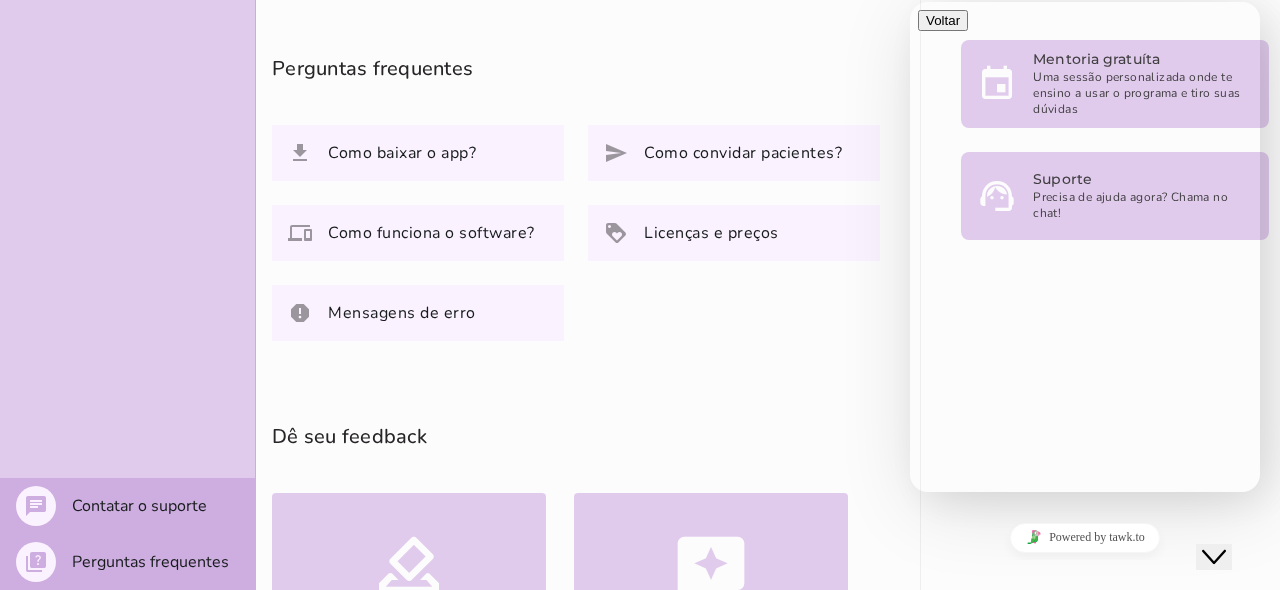 scroll, scrollTop: 250, scrollLeft: 0, axis: vertical 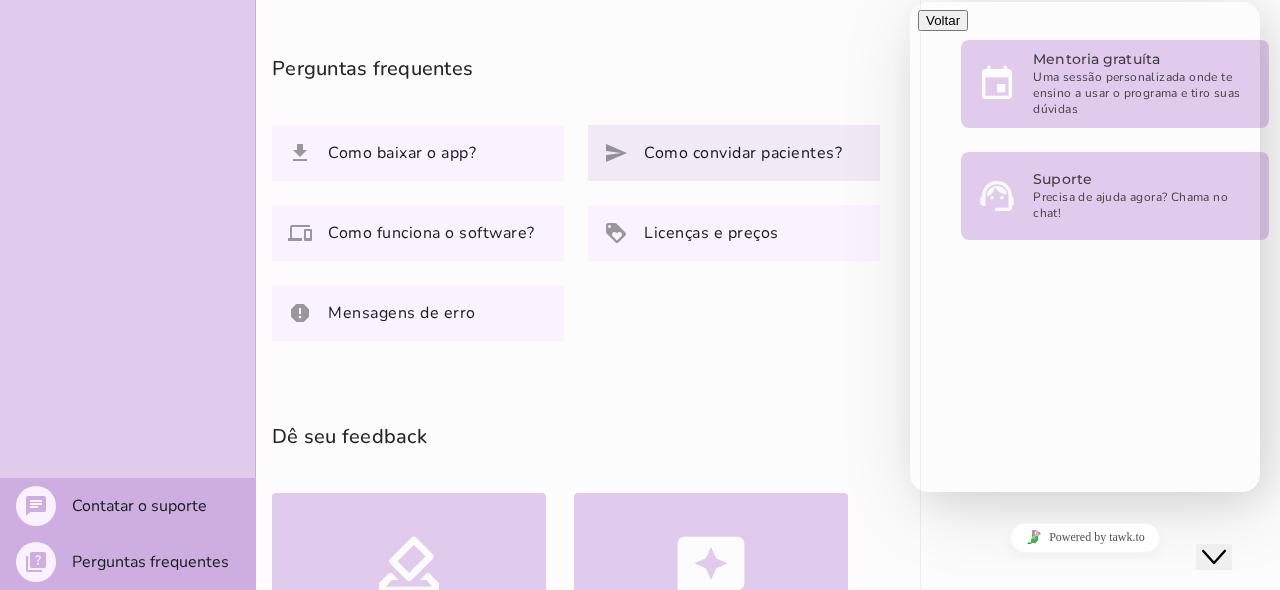 click on "Como convidar pacientes?
send" at bounding box center (734, 153) 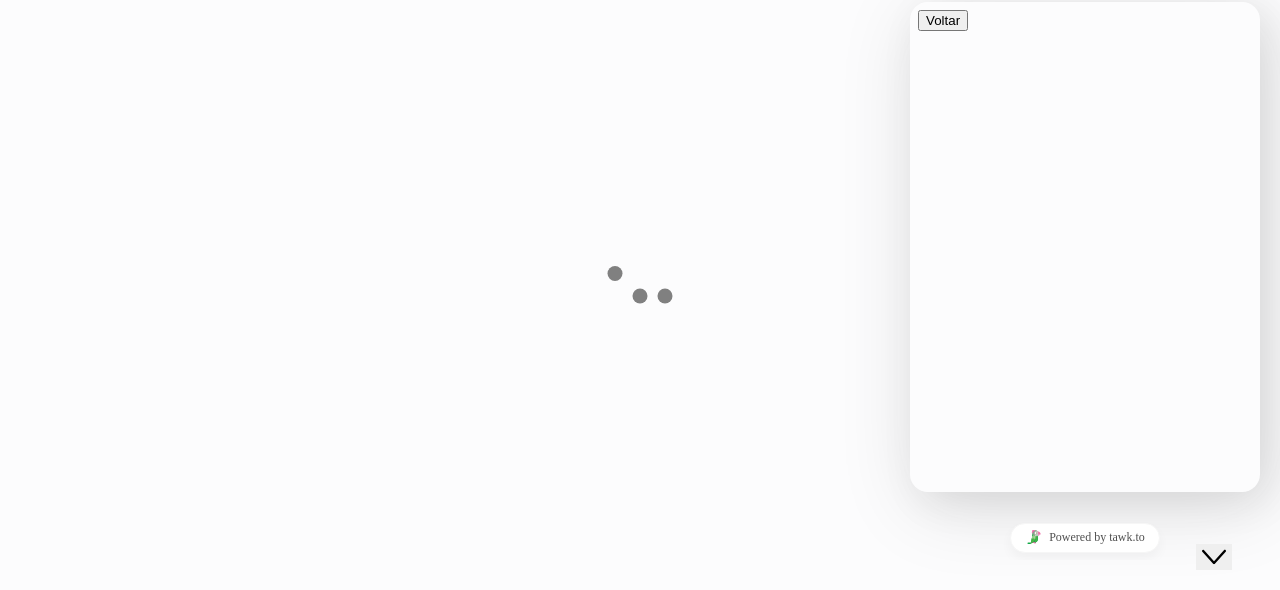 scroll, scrollTop: 0, scrollLeft: 0, axis: both 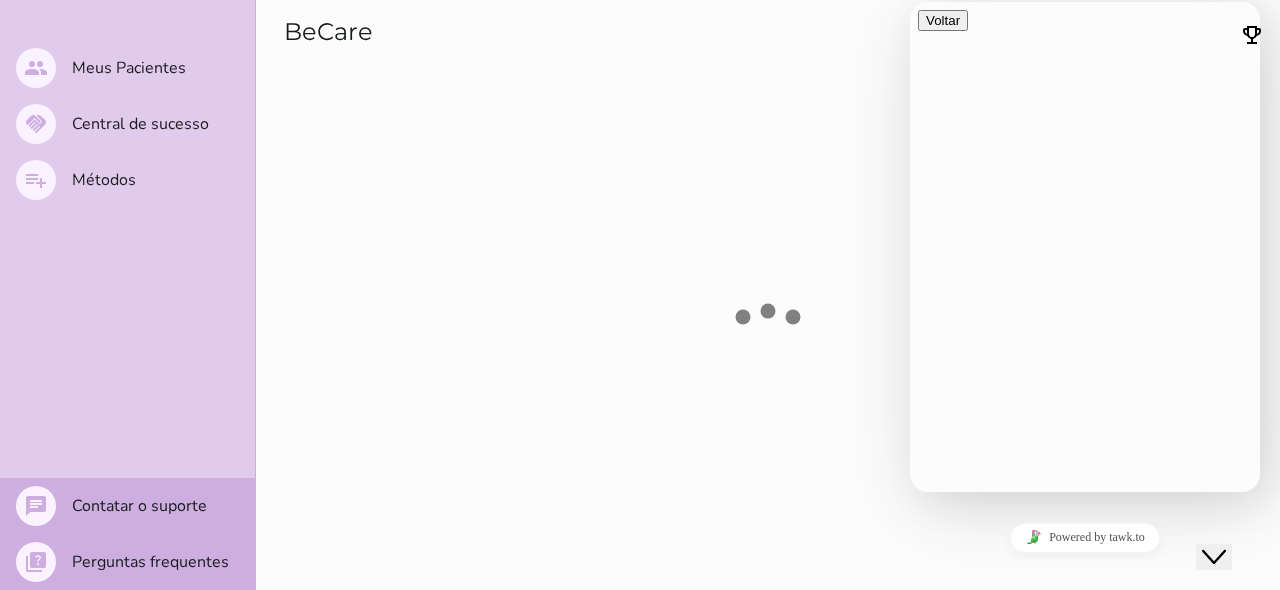 click on "Close Chat This icon closes the chat window." 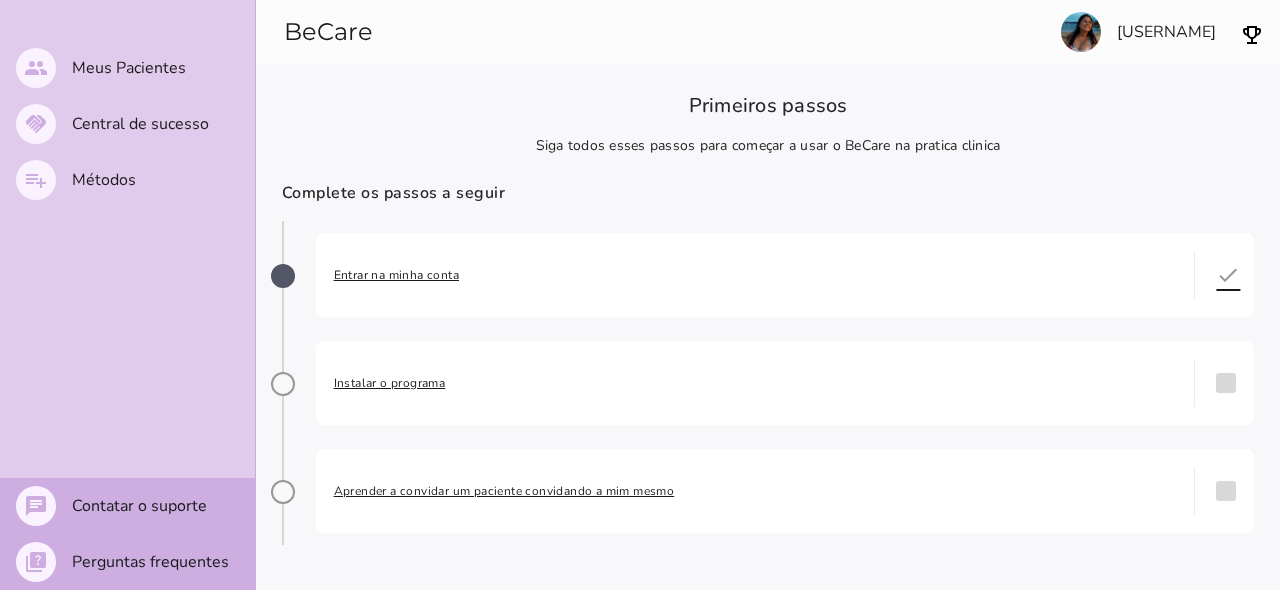 click on "jorlaine.sepeda" at bounding box center [999, 32] 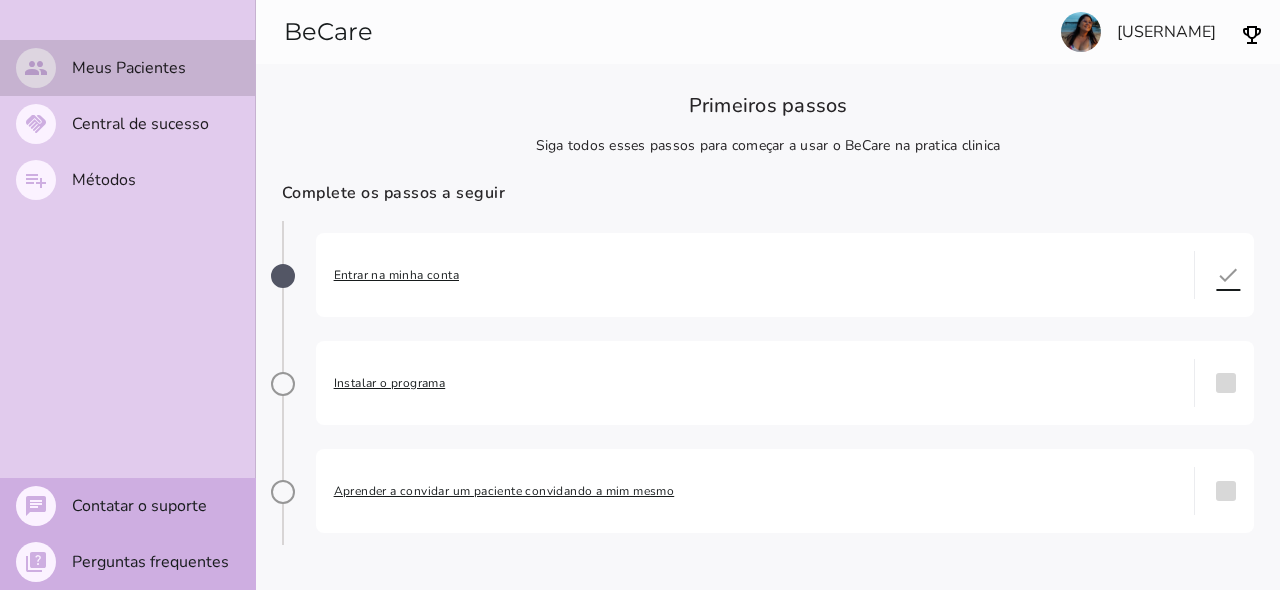 click on "jorlaine.sepeda" at bounding box center [999, 32] 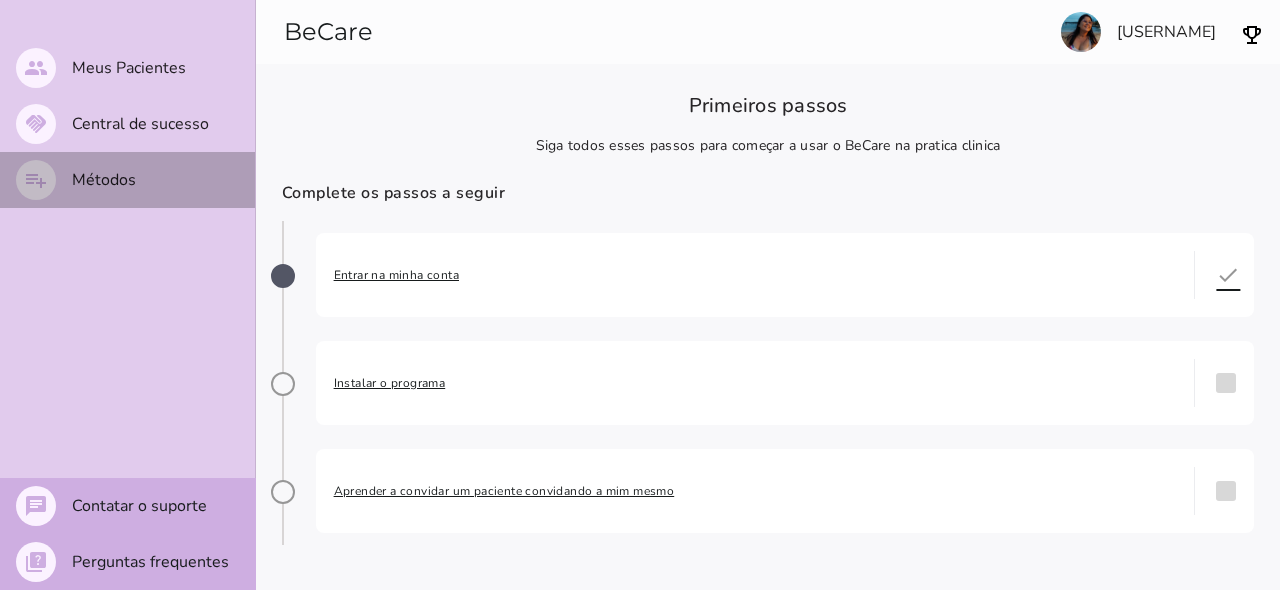 click on "playlist_add
Métodos" at bounding box center [127, 180] 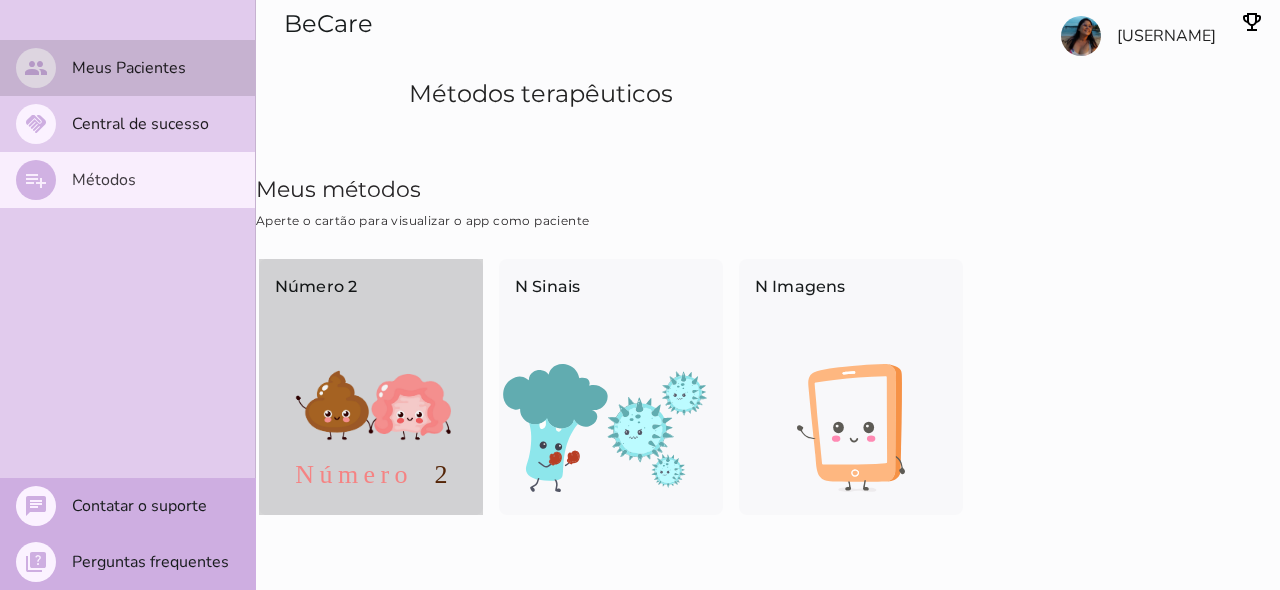 click at bounding box center [371, 428] 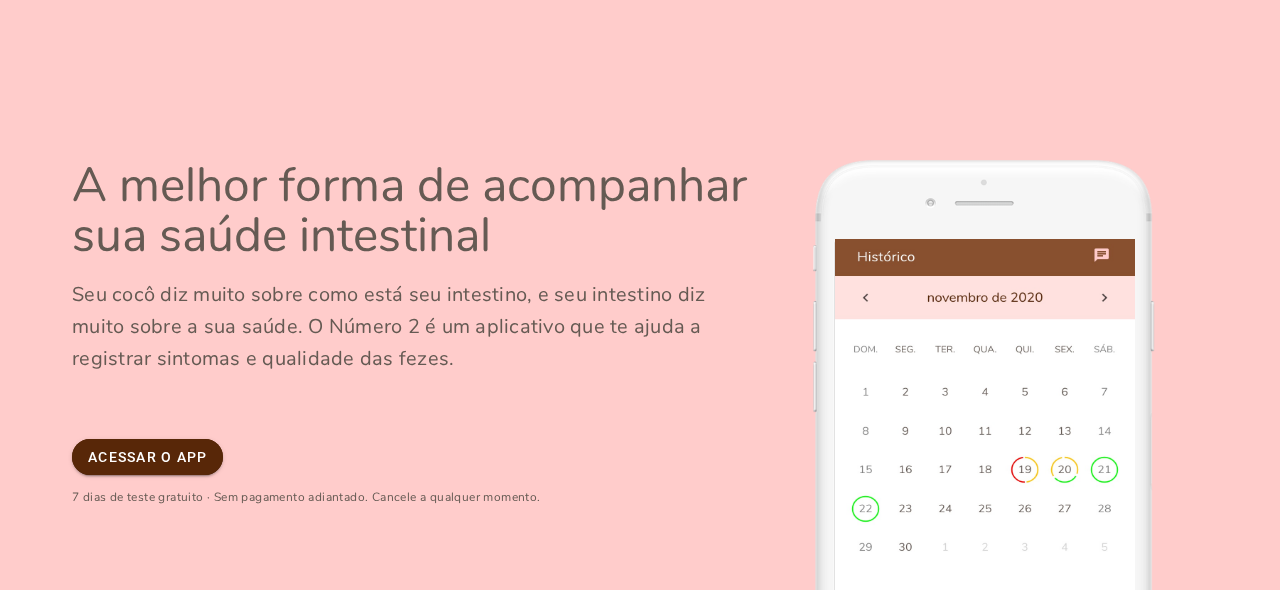 scroll, scrollTop: 0, scrollLeft: 0, axis: both 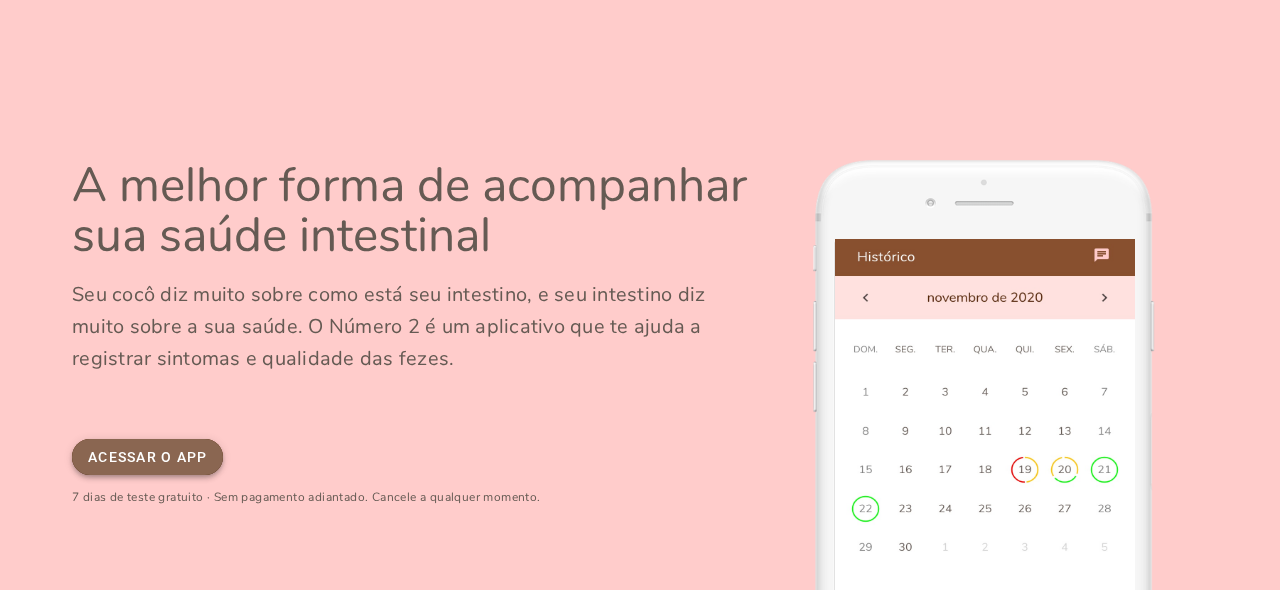 click on "Acessar o app" at bounding box center [0, 0] 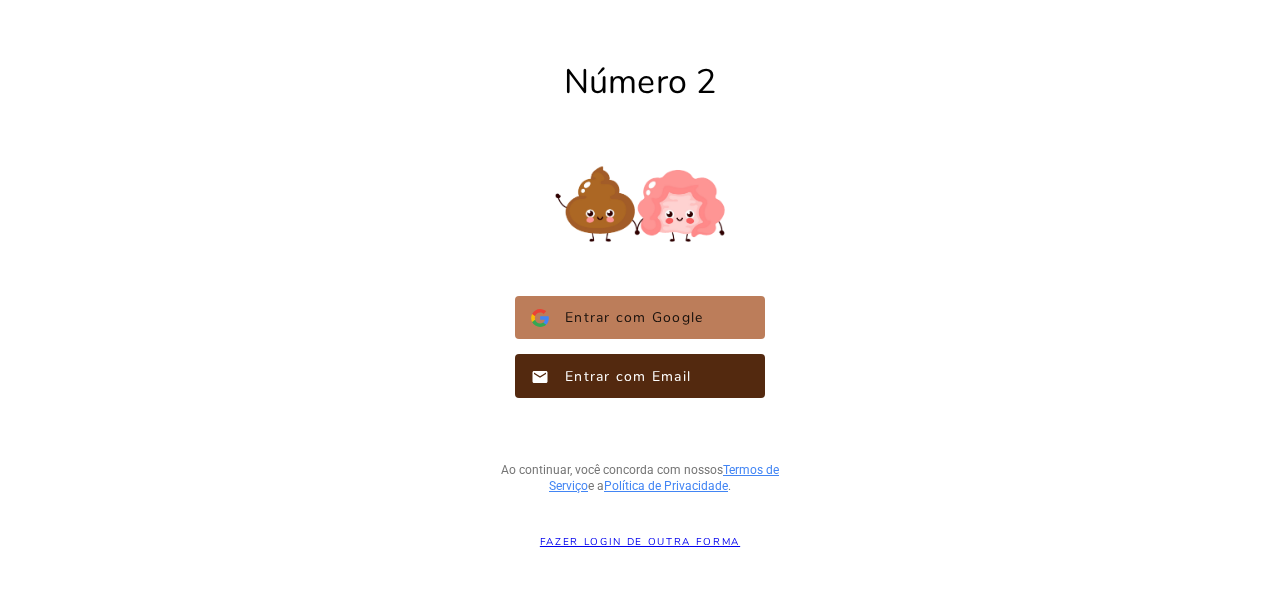 click on "Entrar com Google" at bounding box center [626, 318] 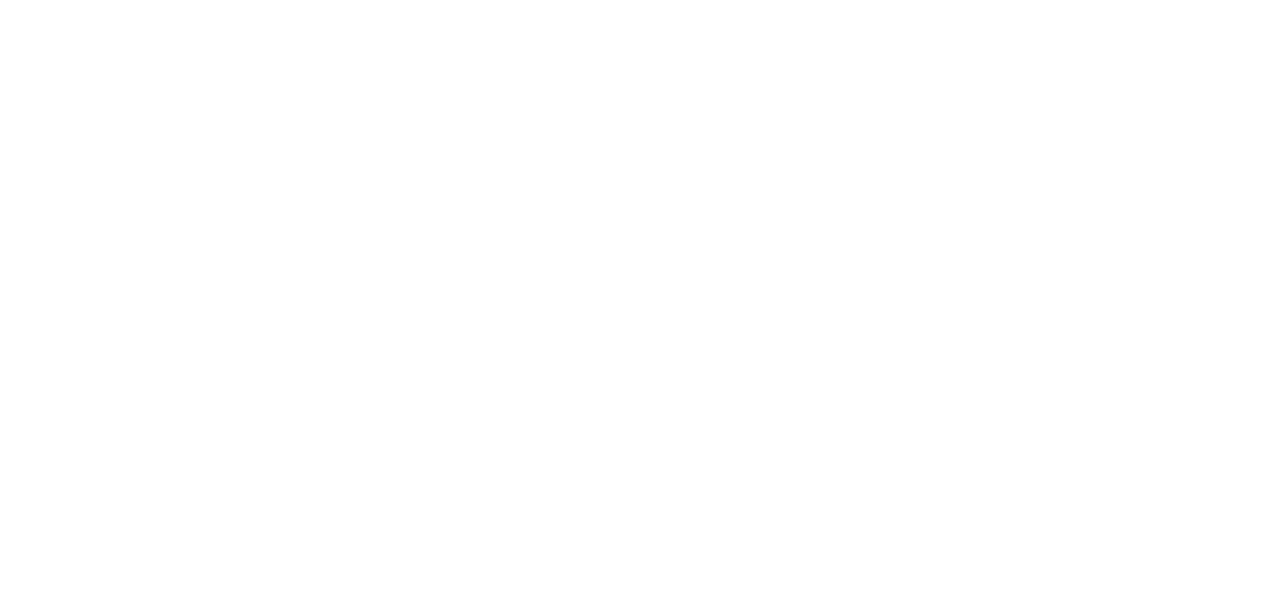 scroll, scrollTop: 0, scrollLeft: 0, axis: both 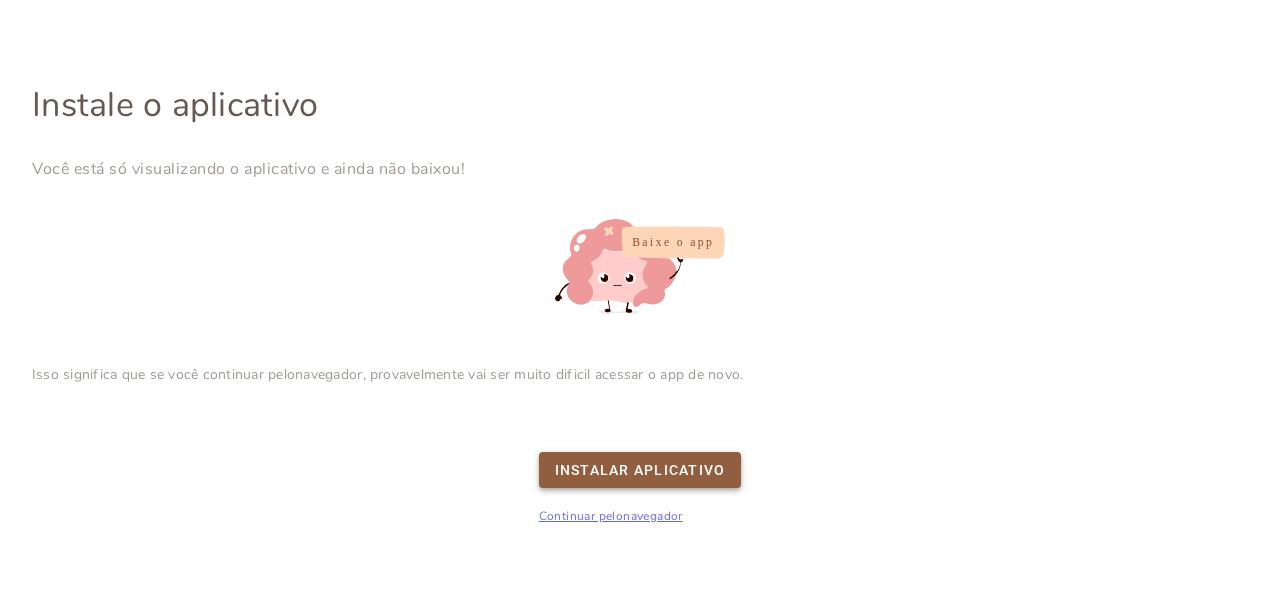 click on "Instalar Aplicativo" at bounding box center (0, 0) 